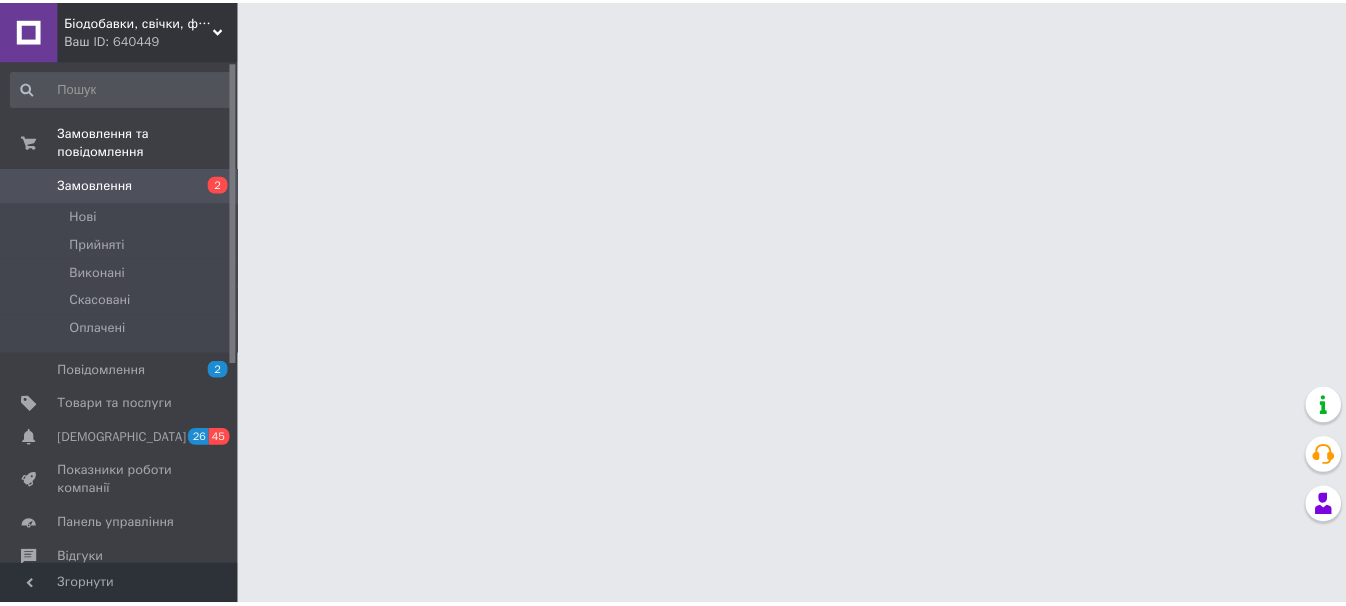 scroll, scrollTop: 0, scrollLeft: 0, axis: both 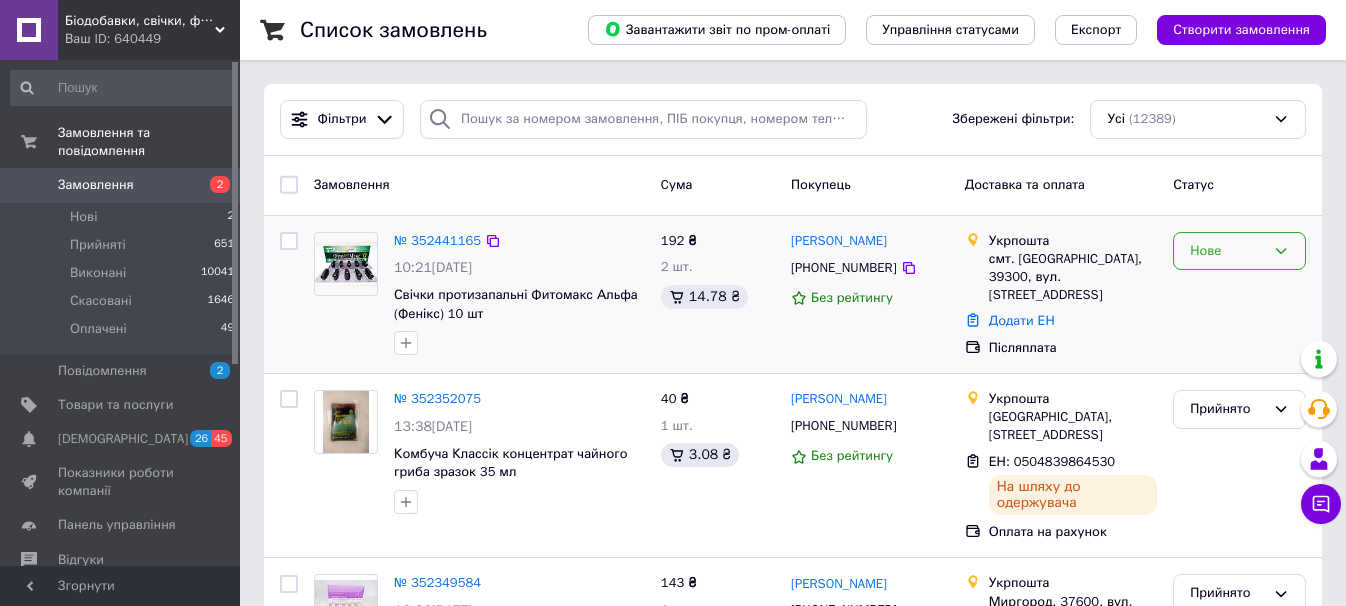 click on "Нове" at bounding box center (1227, 251) 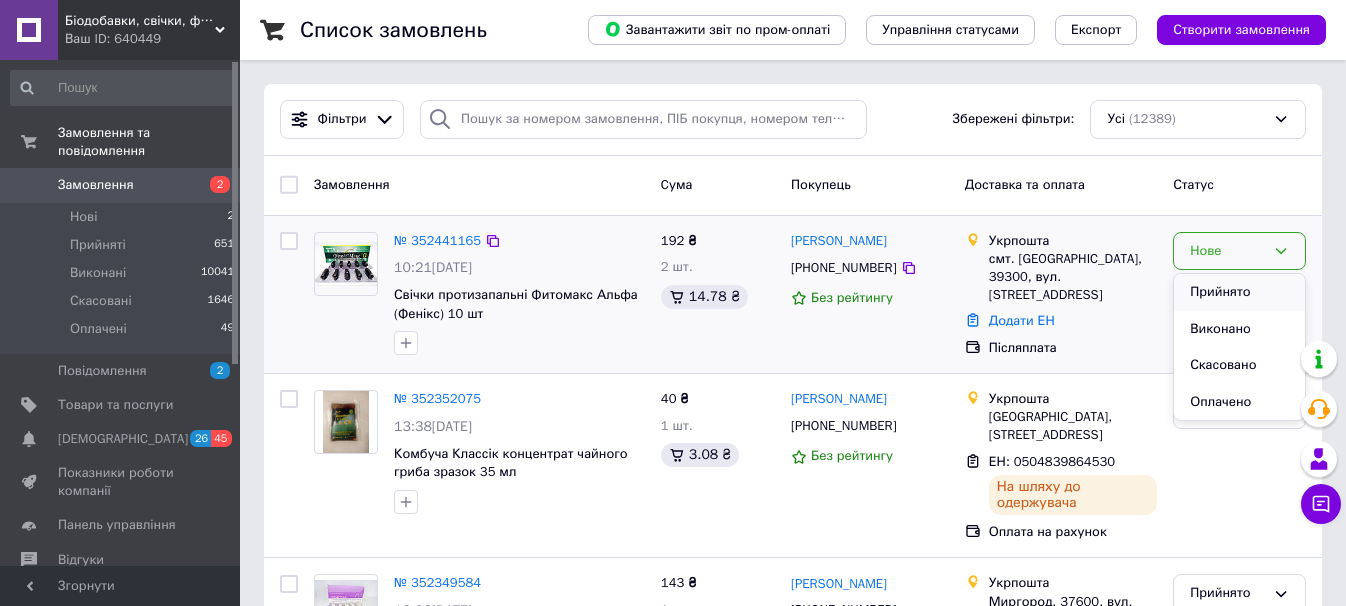 click on "Прийнято" at bounding box center [1239, 292] 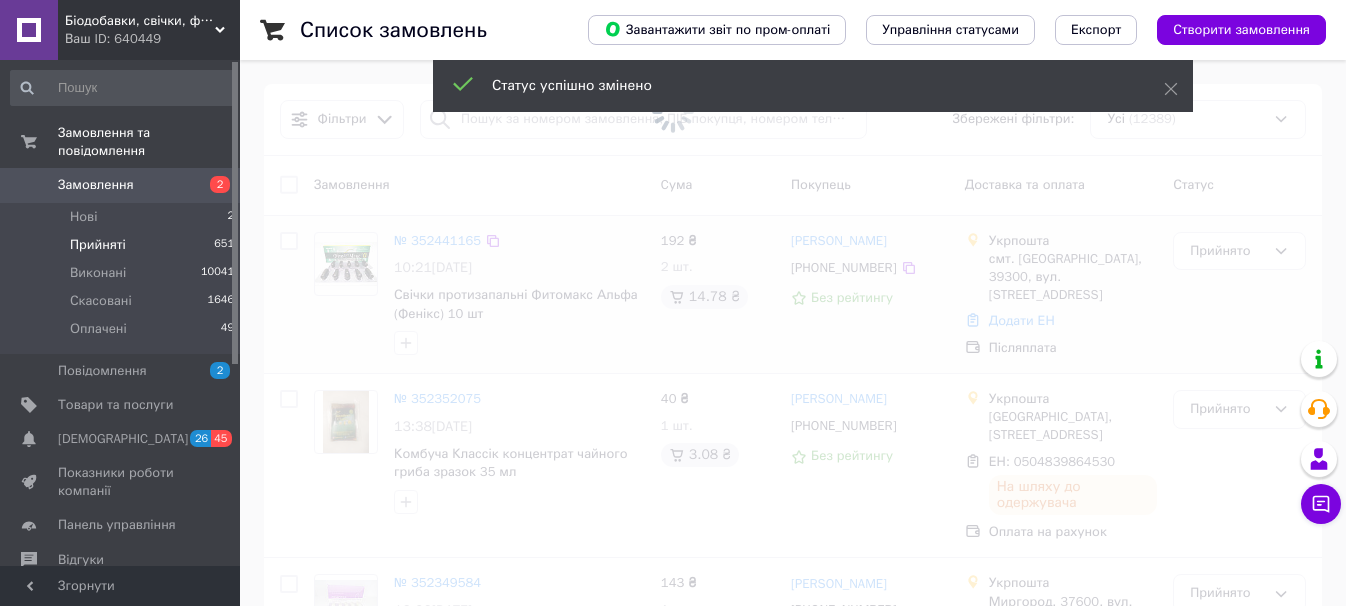 click on "Прийняті" at bounding box center (98, 245) 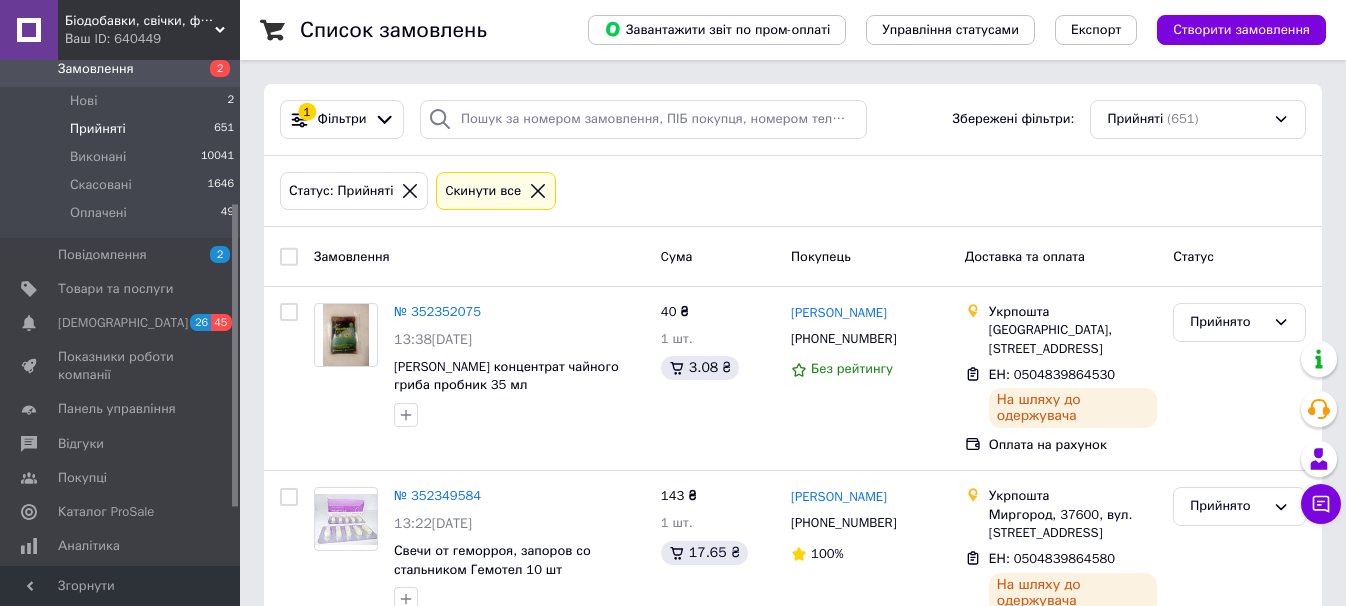scroll, scrollTop: 337, scrollLeft: 0, axis: vertical 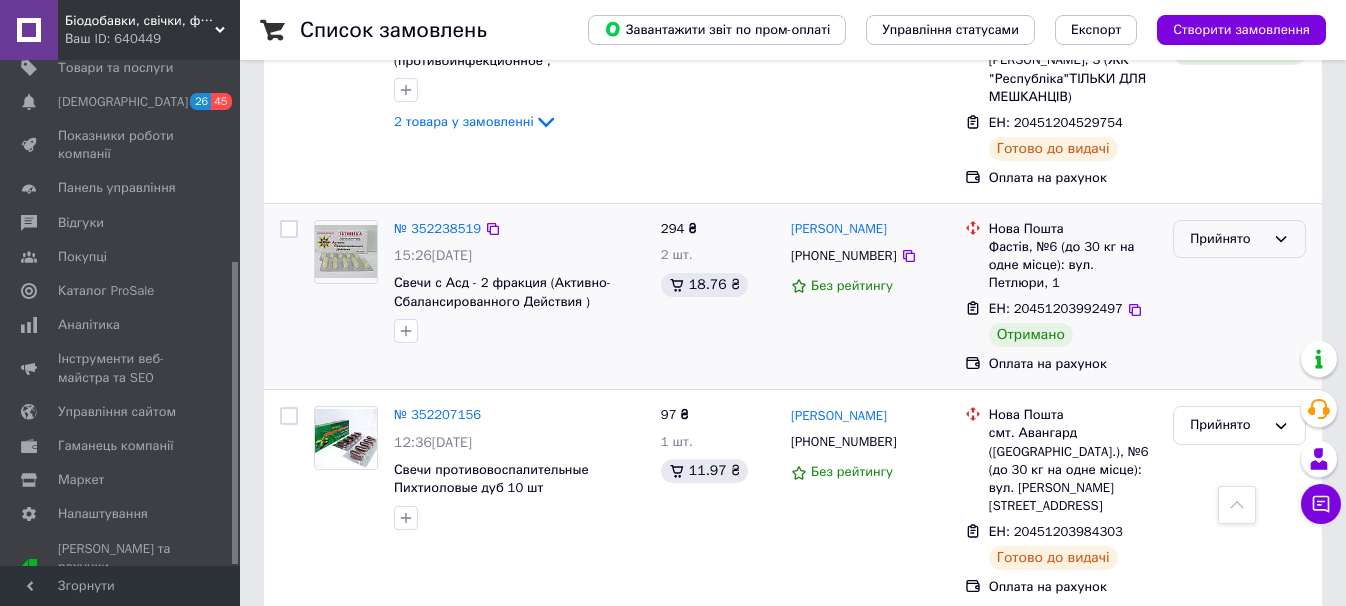 click on "Прийнято" at bounding box center (1227, 239) 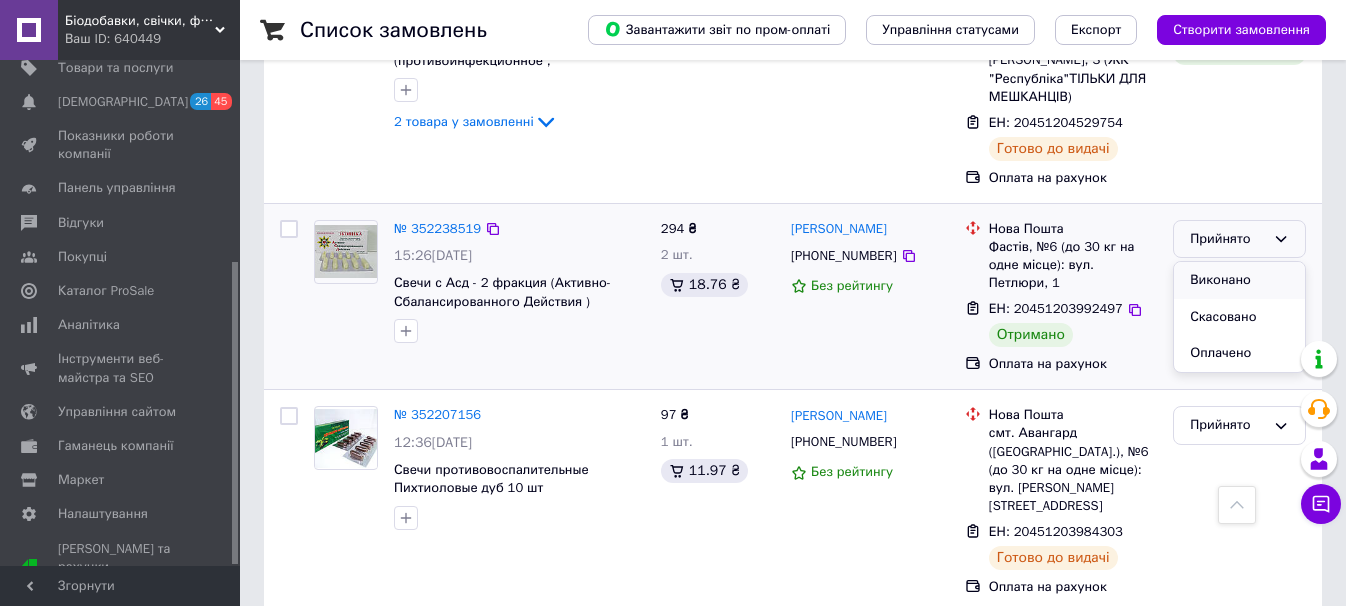 click on "Виконано" at bounding box center (1239, 280) 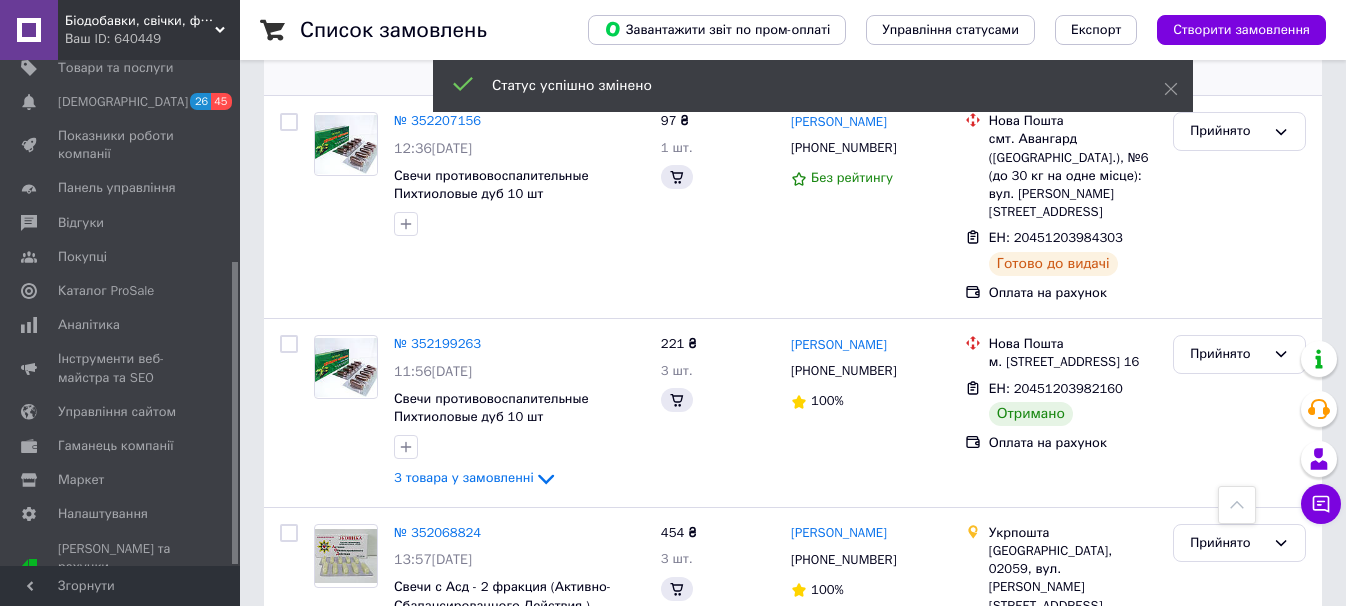 scroll, scrollTop: 1400, scrollLeft: 0, axis: vertical 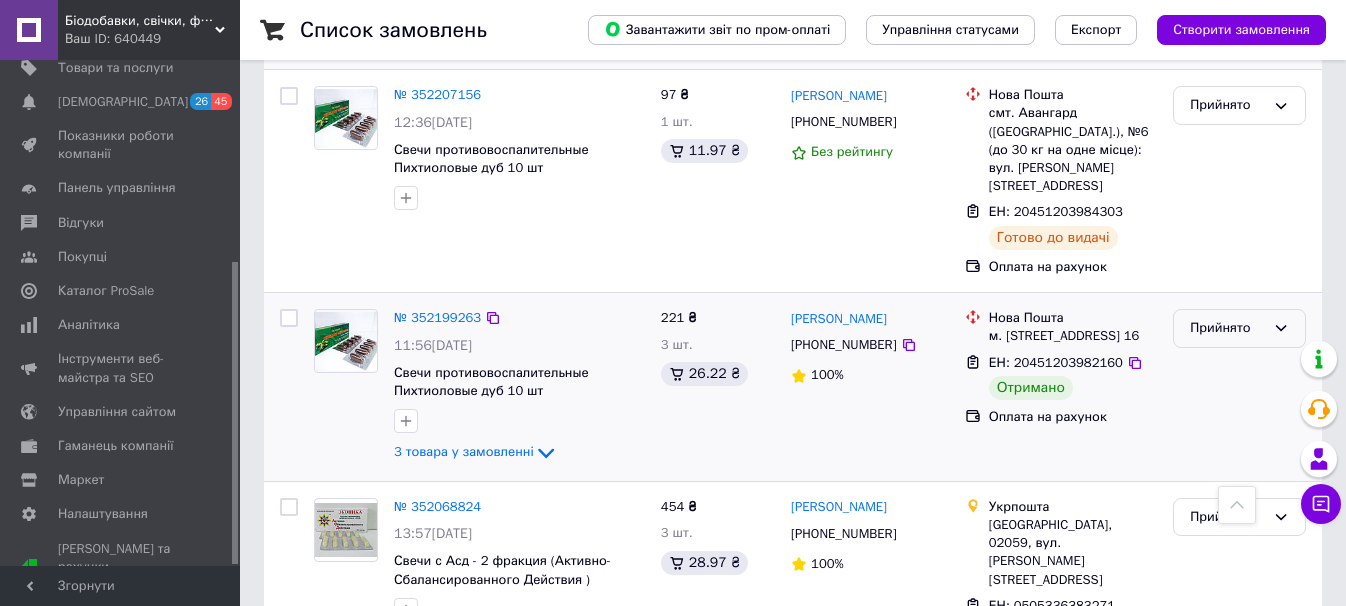 click on "Прийнято" at bounding box center [1227, 328] 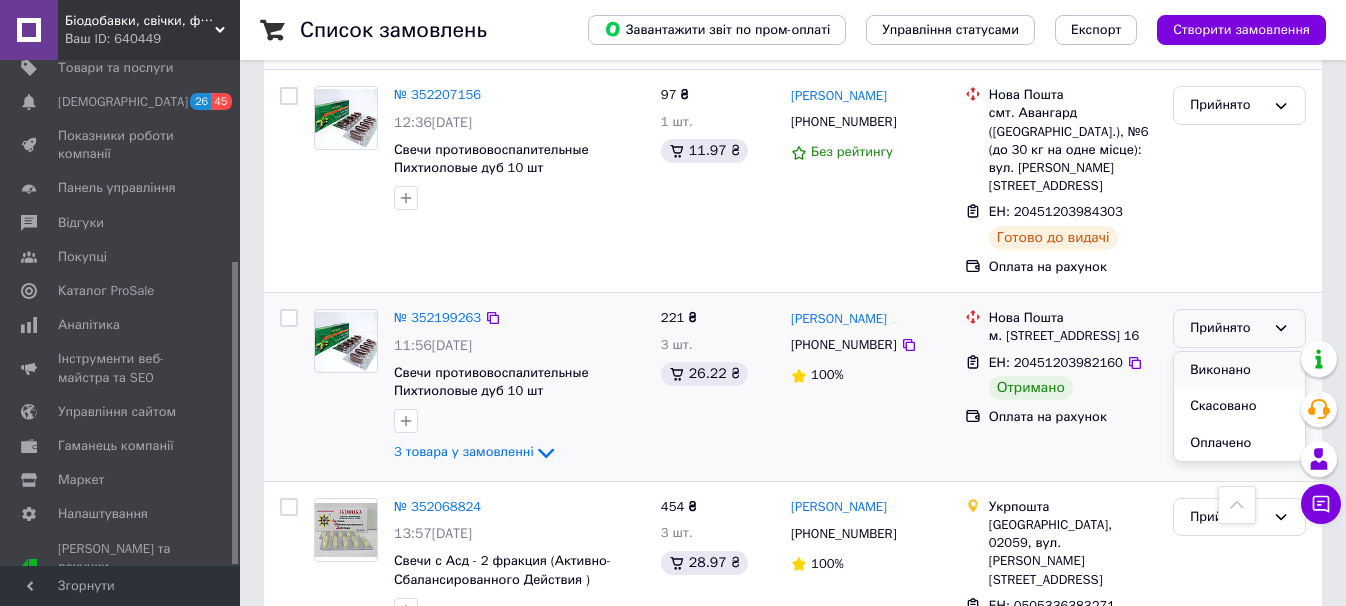 click on "Виконано" at bounding box center (1239, 370) 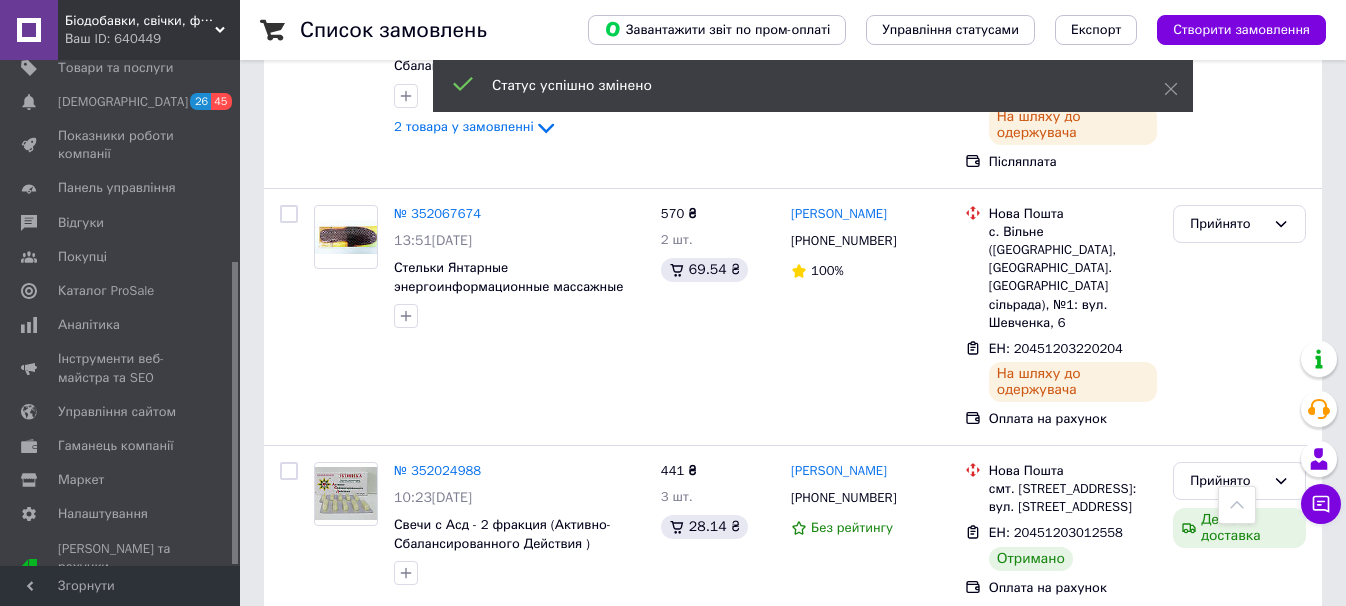 scroll, scrollTop: 1960, scrollLeft: 0, axis: vertical 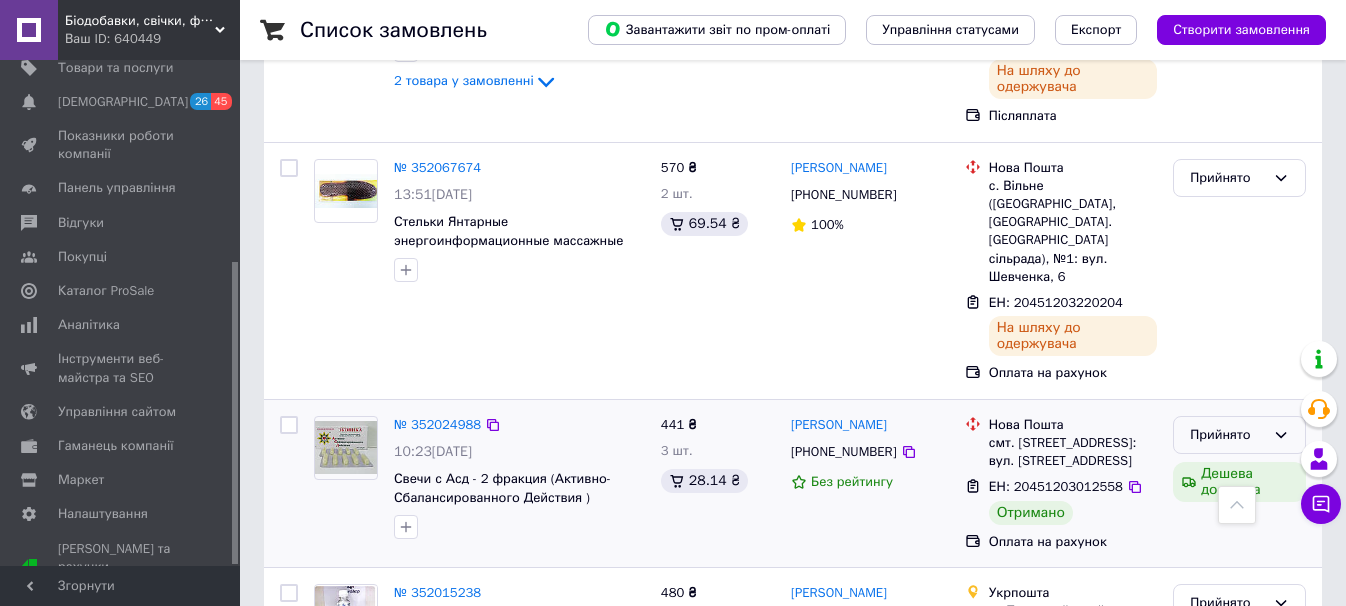 click on "Прийнято" at bounding box center (1227, 435) 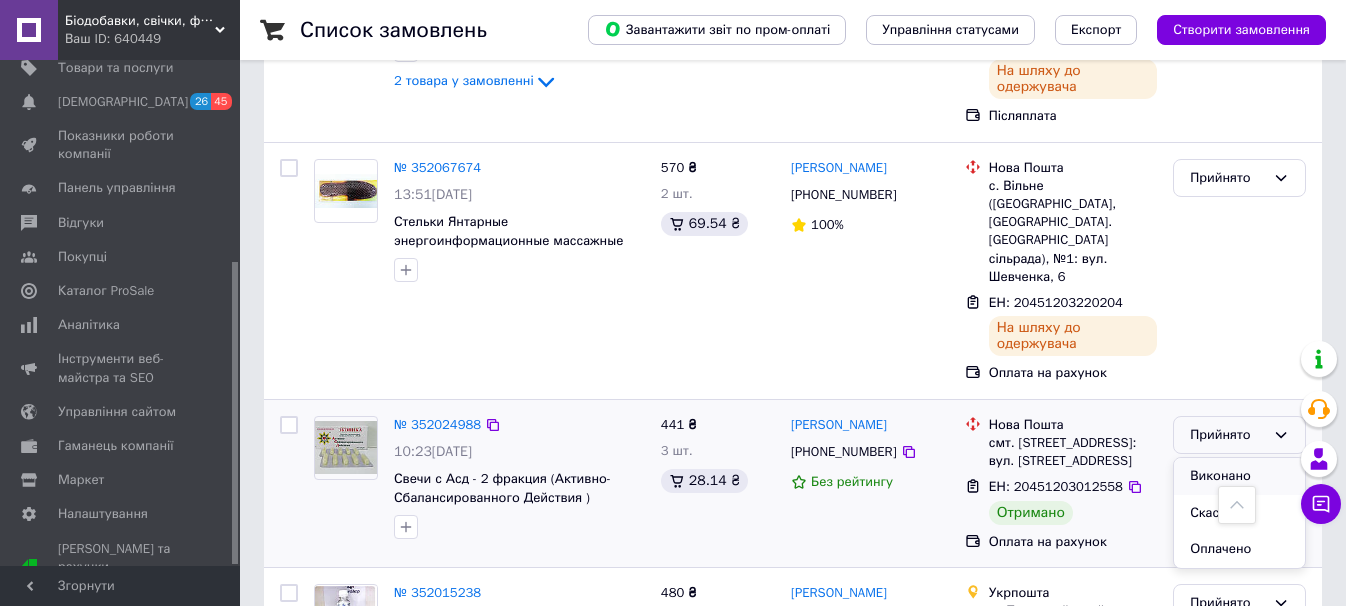 click on "Виконано" at bounding box center (1239, 476) 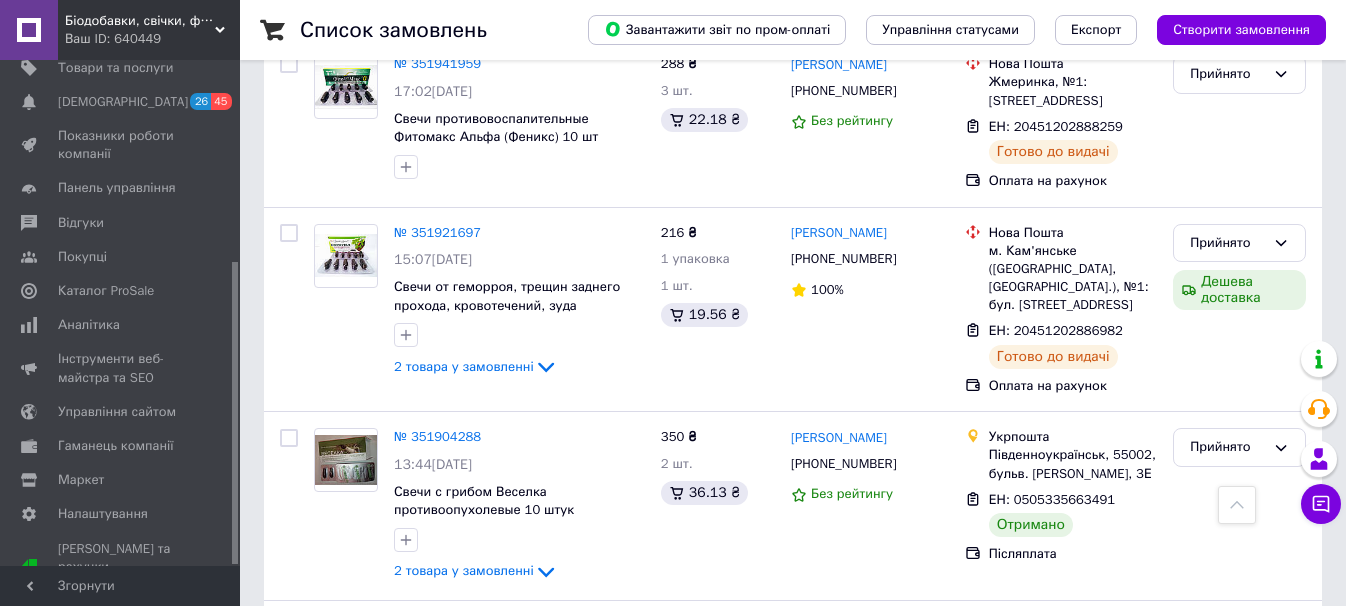 scroll, scrollTop: 2920, scrollLeft: 0, axis: vertical 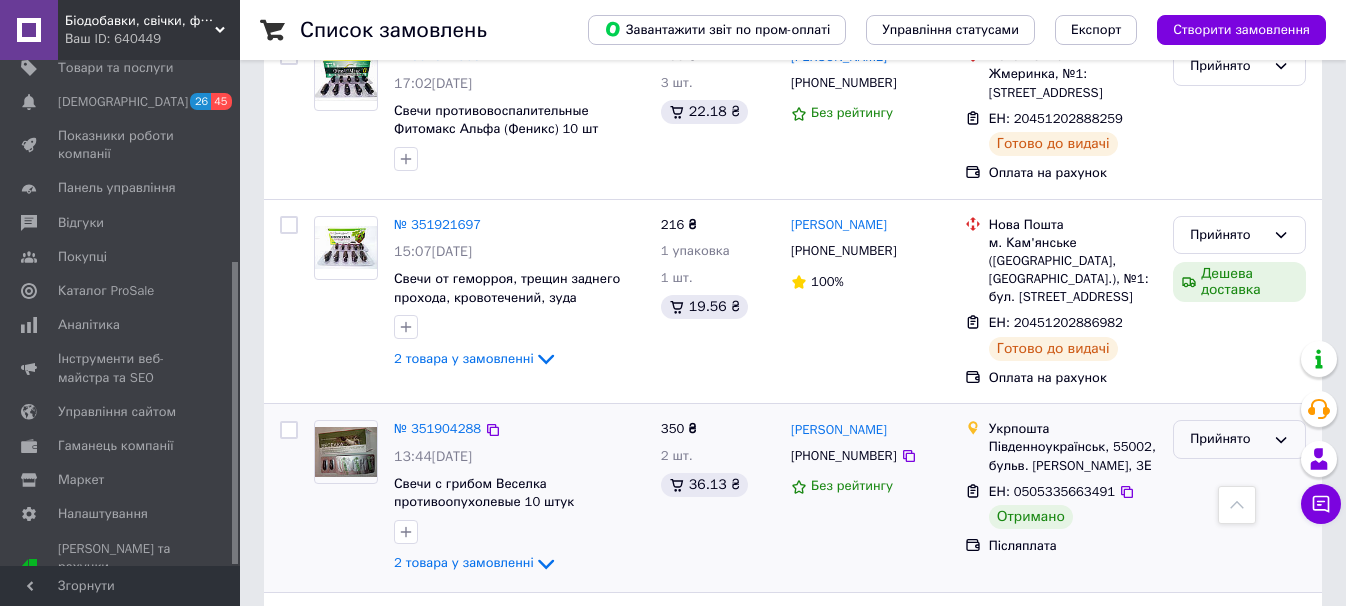 click on "Прийнято" at bounding box center [1227, 439] 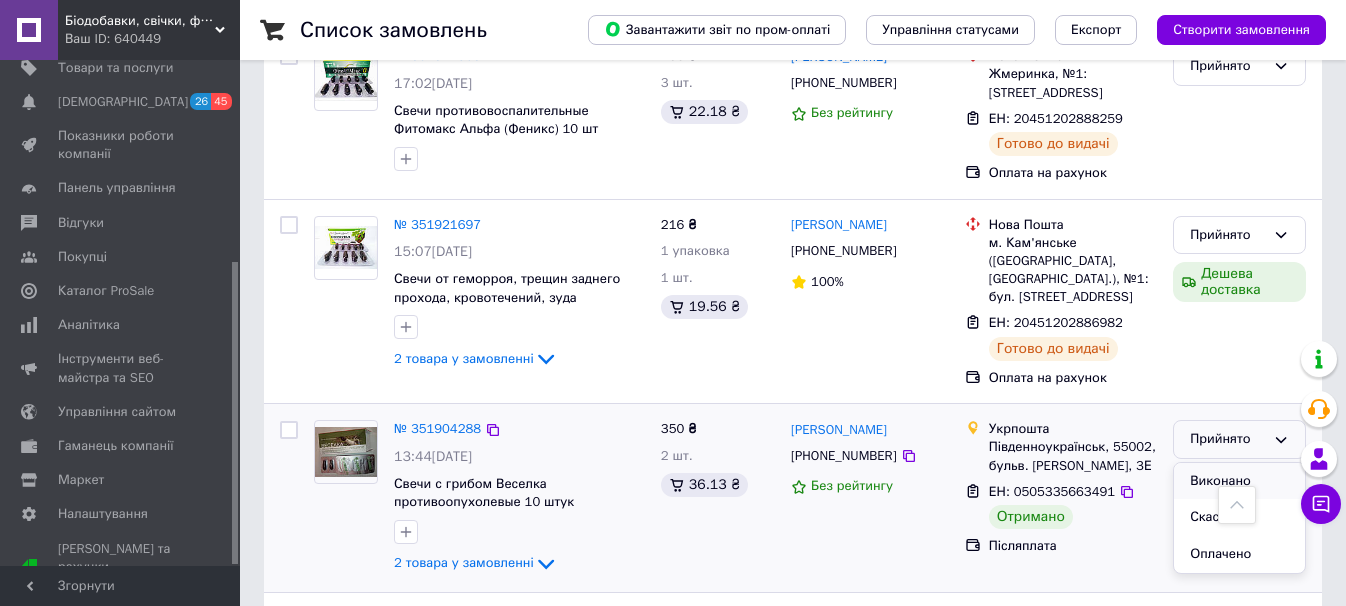 click on "Виконано" at bounding box center (1239, 481) 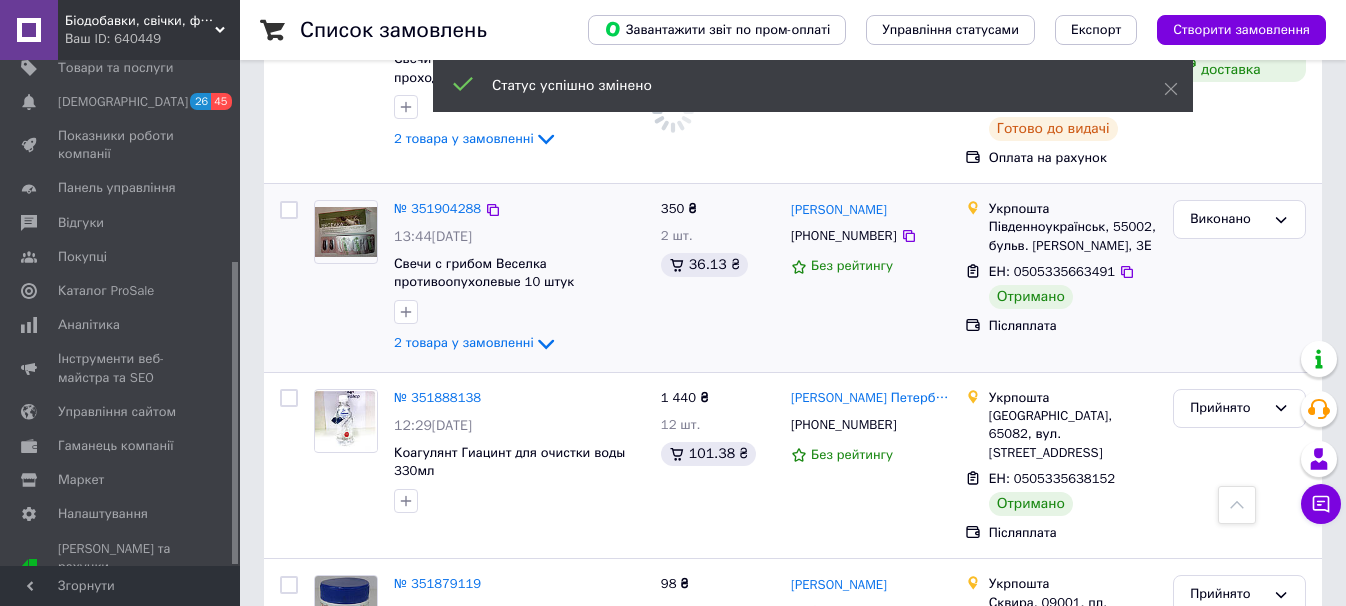 scroll, scrollTop: 3160, scrollLeft: 0, axis: vertical 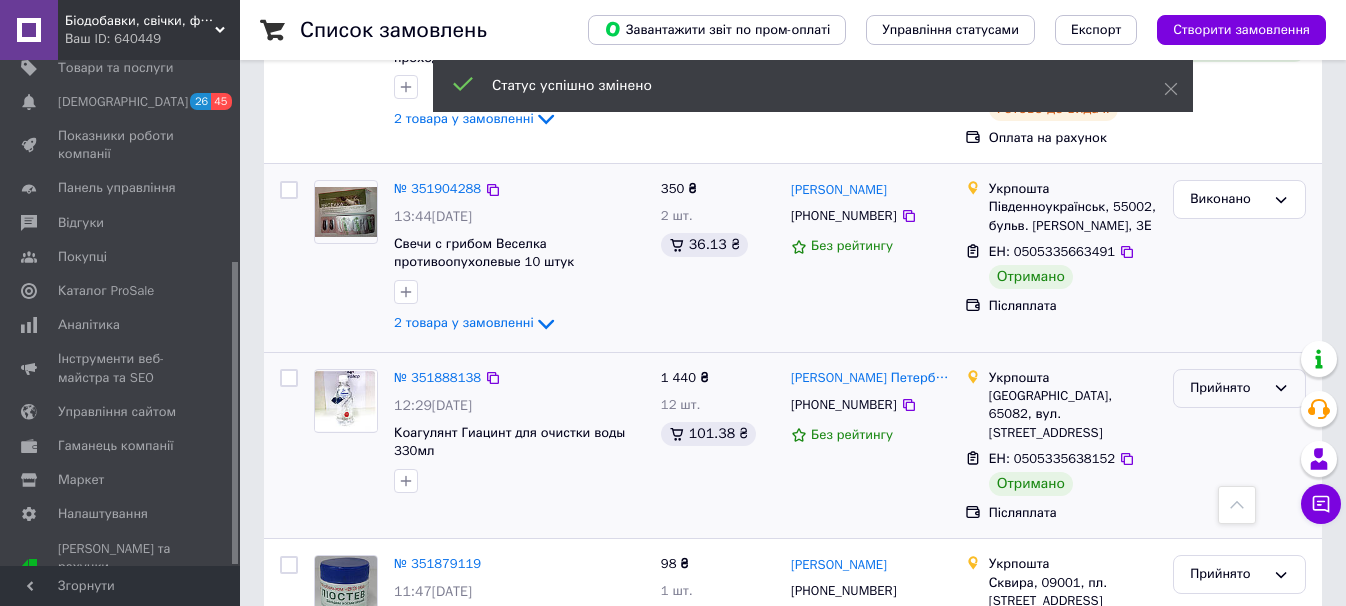 click on "Прийнято" at bounding box center (1227, 388) 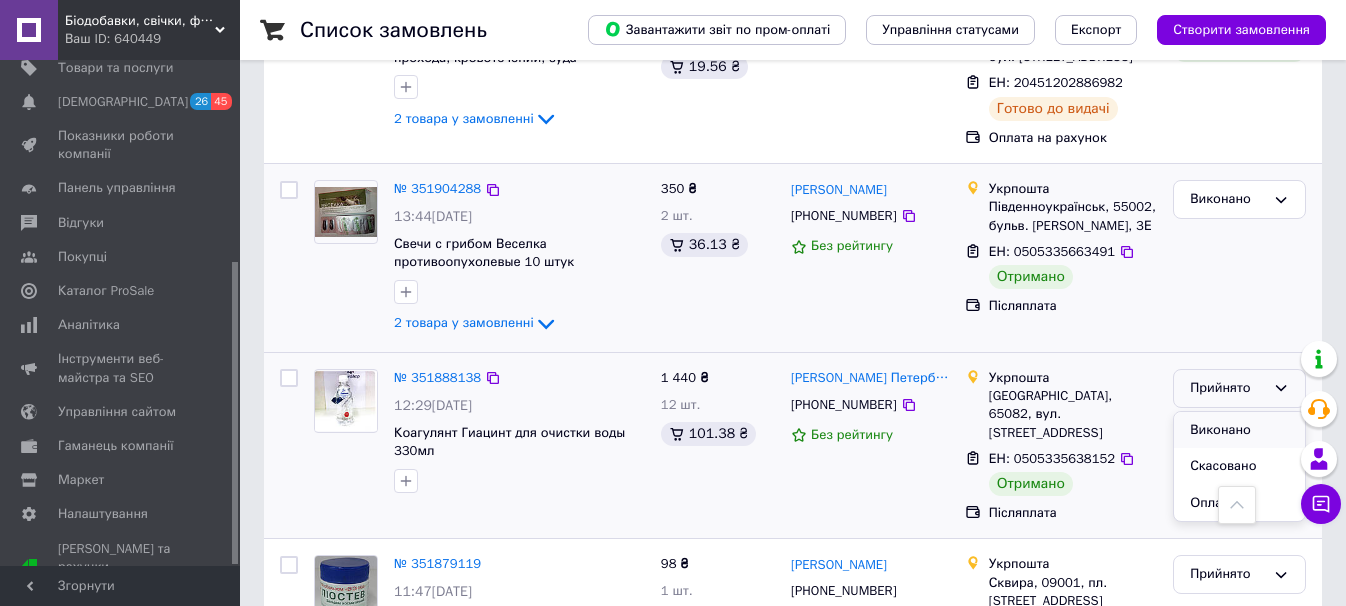click on "Виконано" at bounding box center (1239, 430) 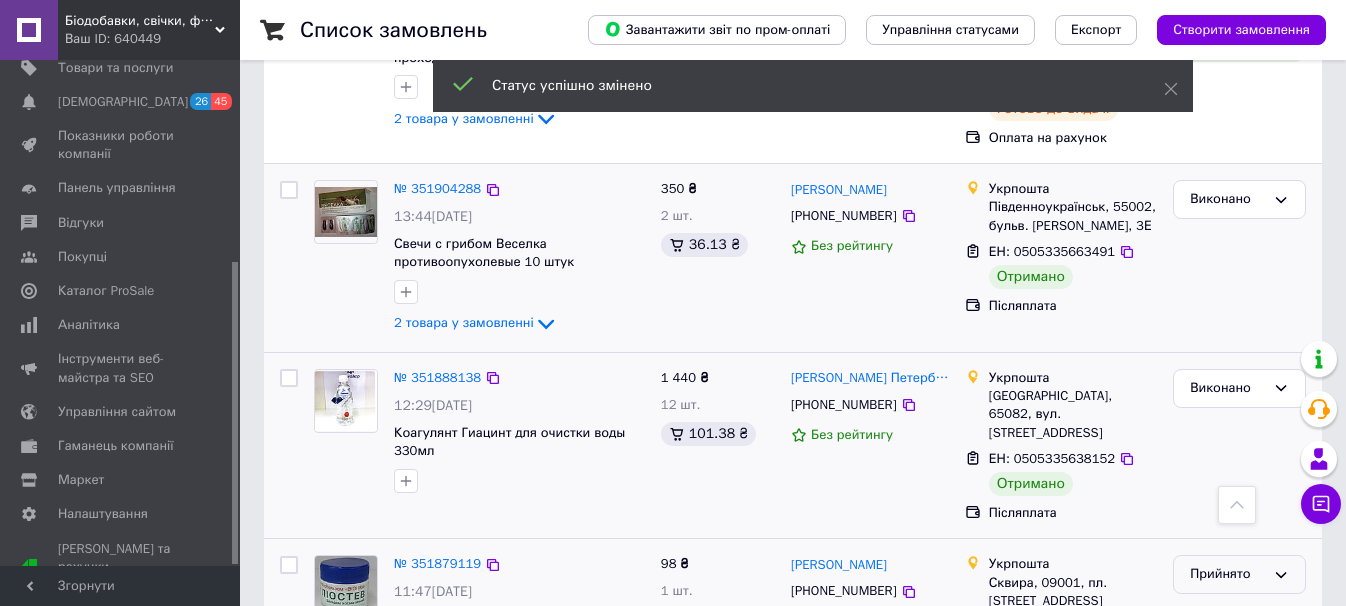 click on "Прийнято" at bounding box center [1227, 574] 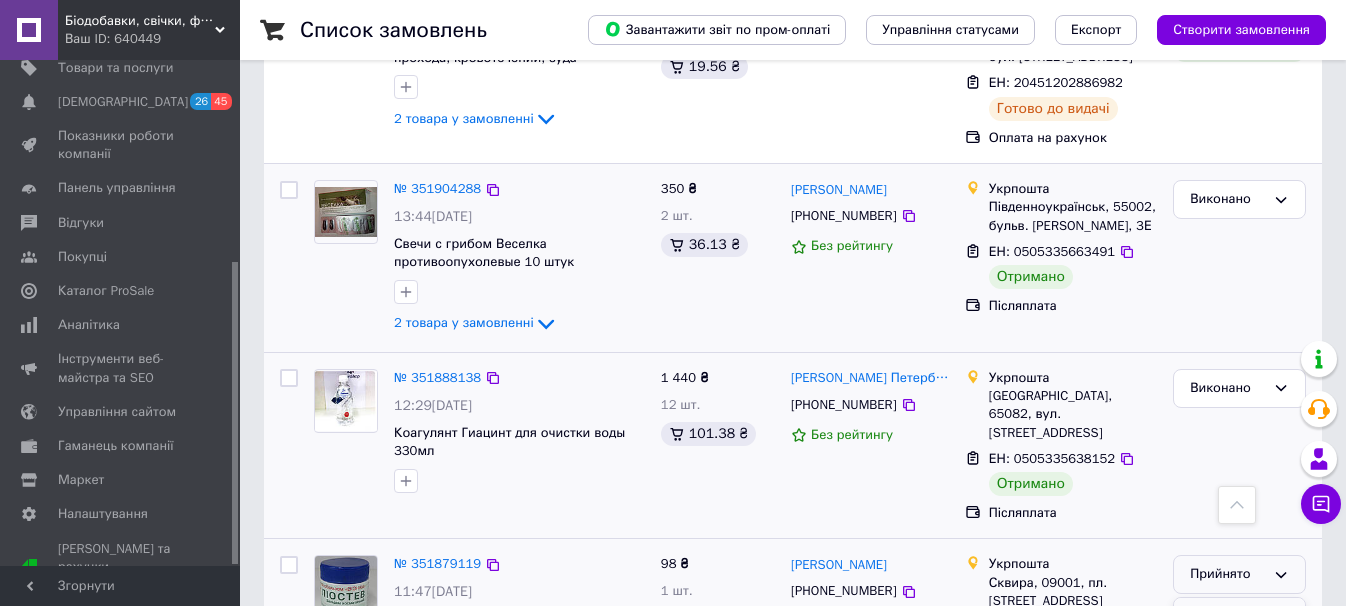 click on "Виконано" at bounding box center (1239, 616) 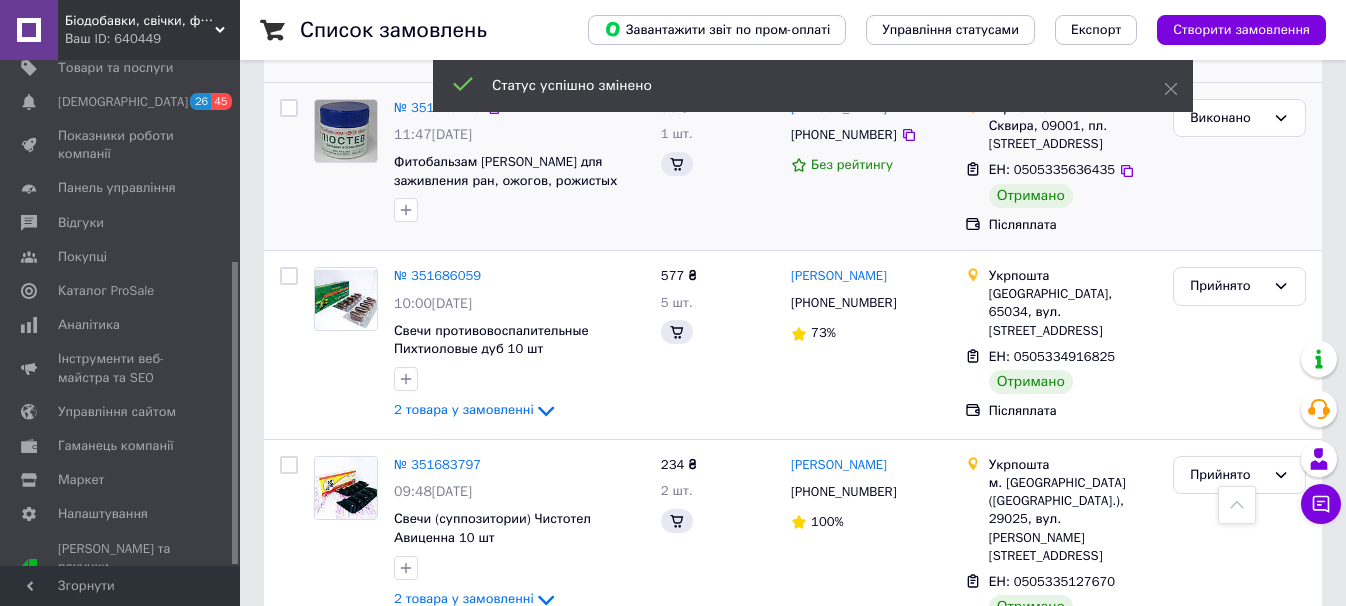 scroll, scrollTop: 3182, scrollLeft: 0, axis: vertical 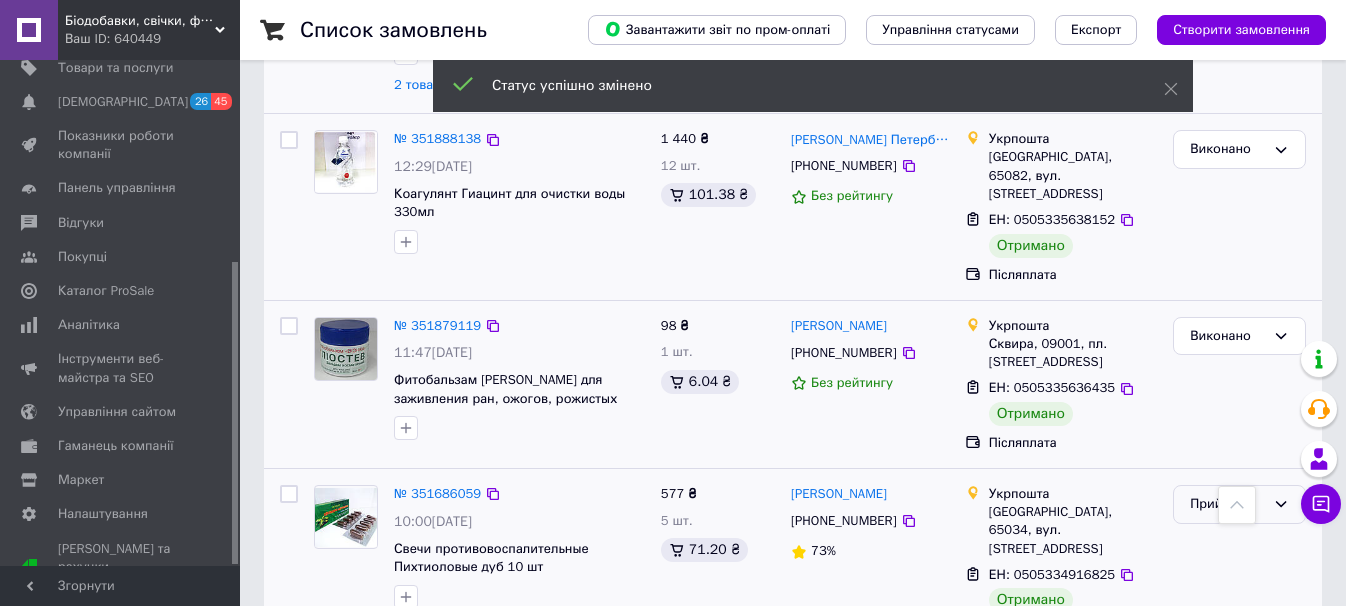 click on "Прийнято" at bounding box center [1227, 504] 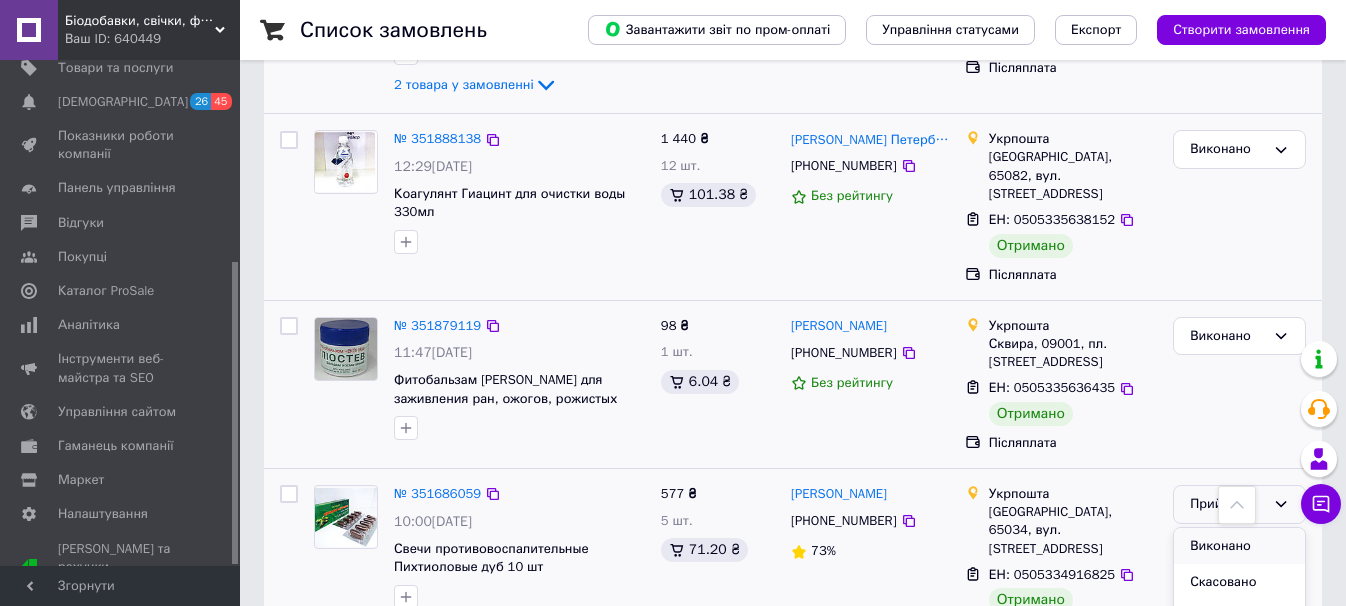 click on "Виконано" at bounding box center (1239, 546) 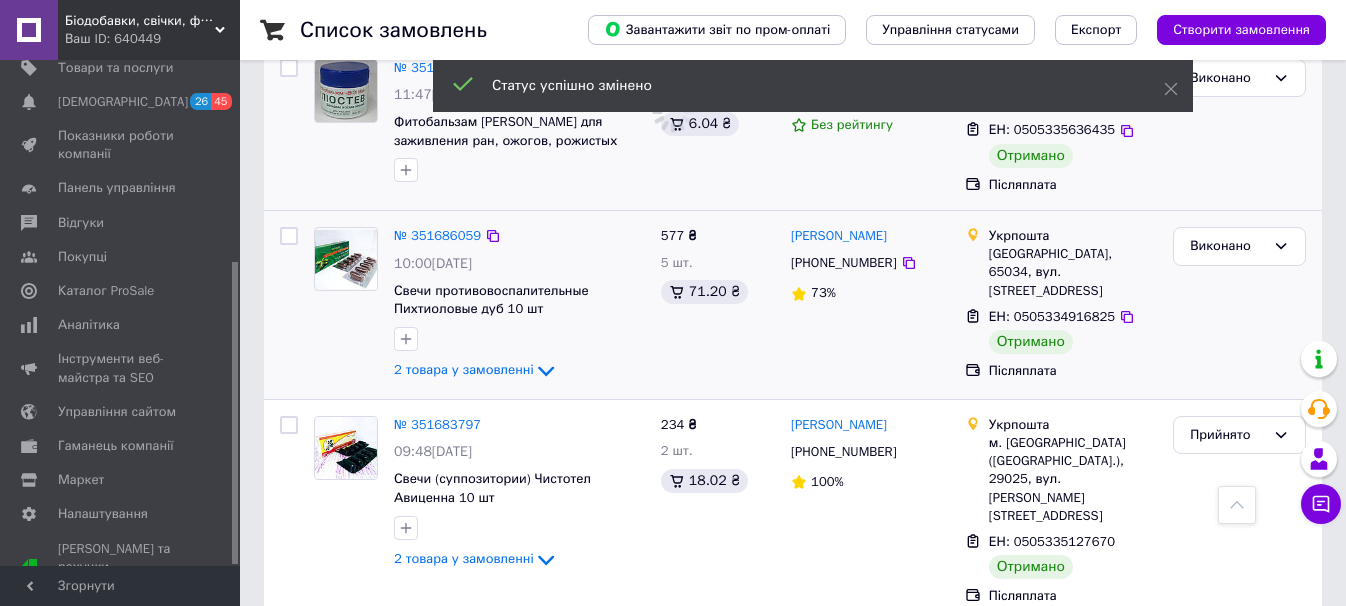 scroll, scrollTop: 3502, scrollLeft: 0, axis: vertical 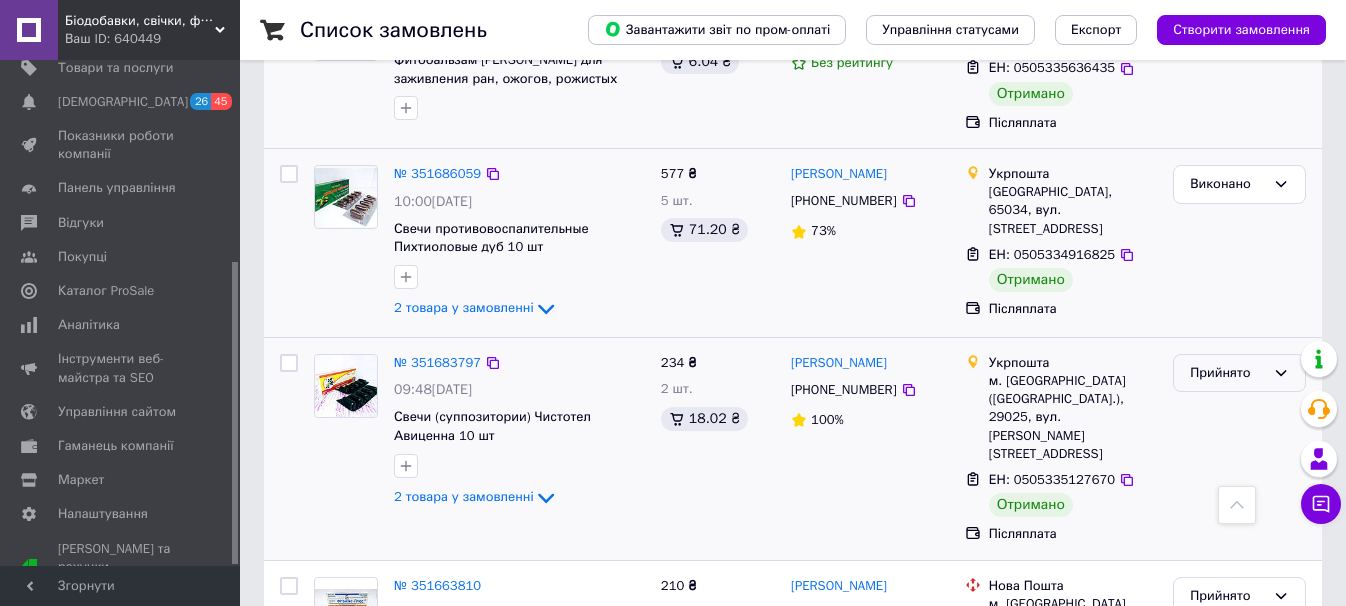 click on "Прийнято" at bounding box center [1227, 373] 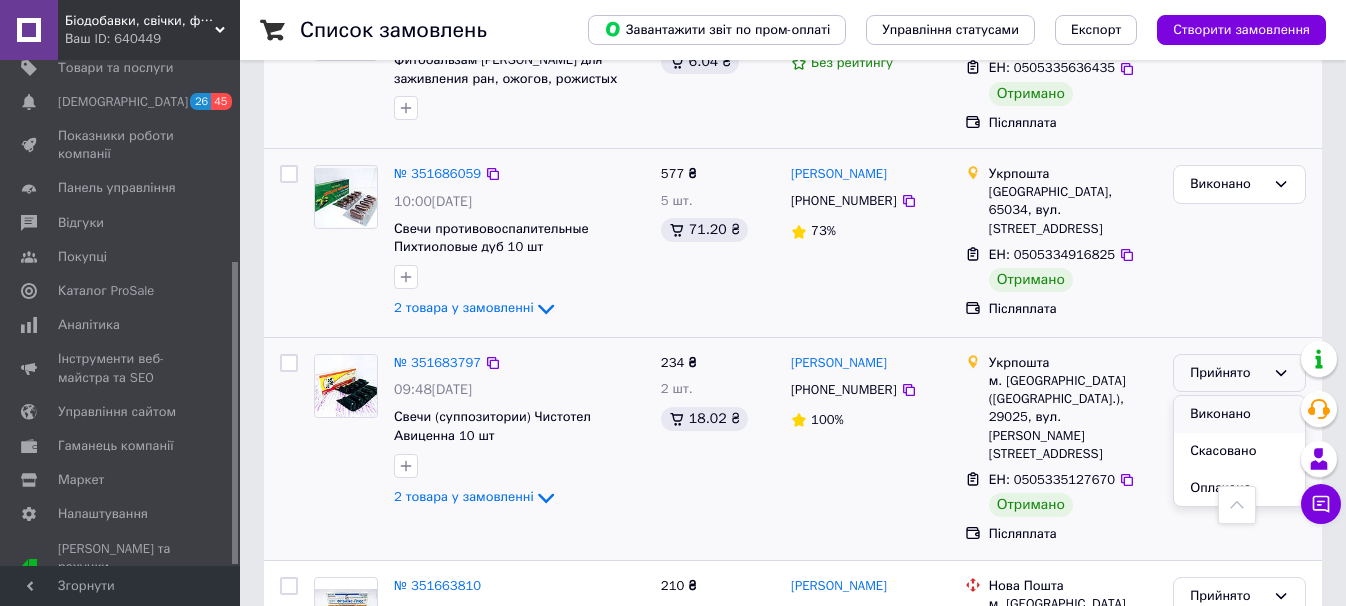click on "Виконано" at bounding box center (1239, 414) 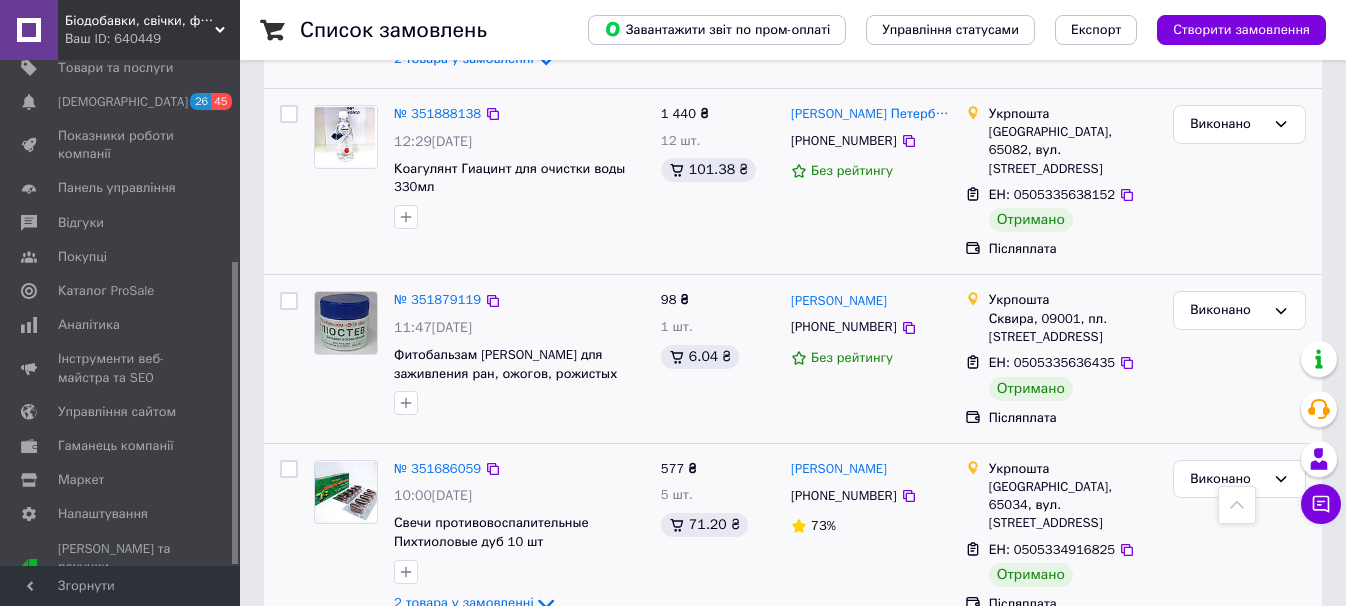 scroll, scrollTop: 3584, scrollLeft: 0, axis: vertical 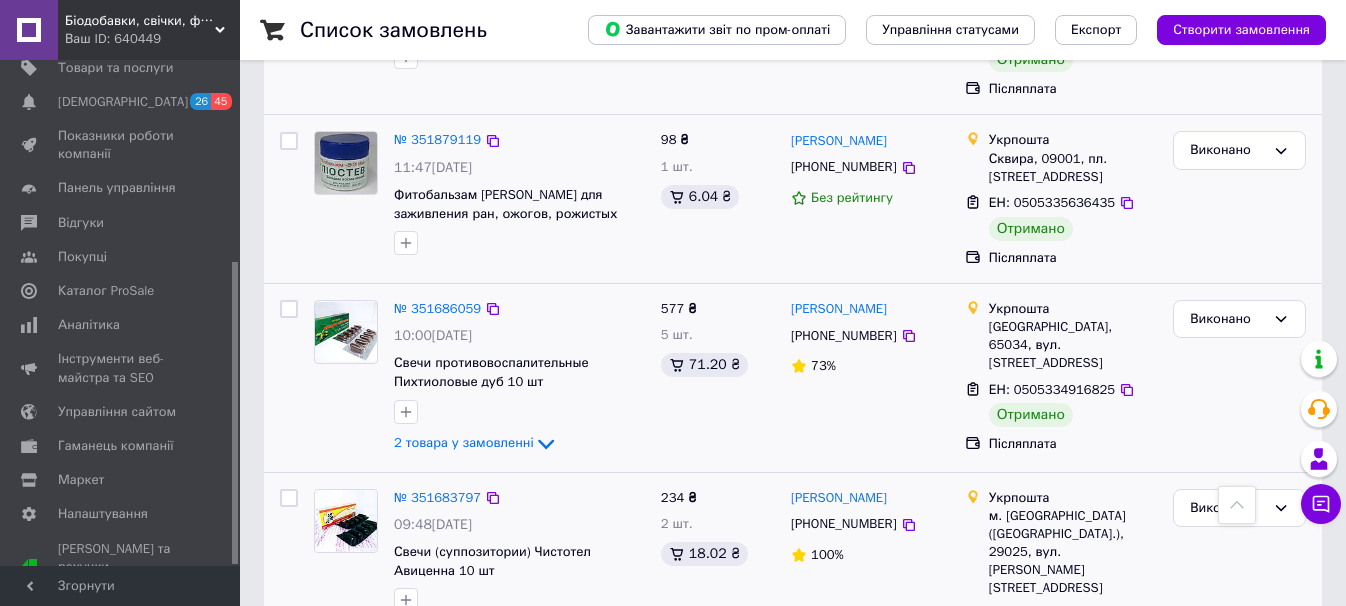 click on "2" at bounding box center (327, 739) 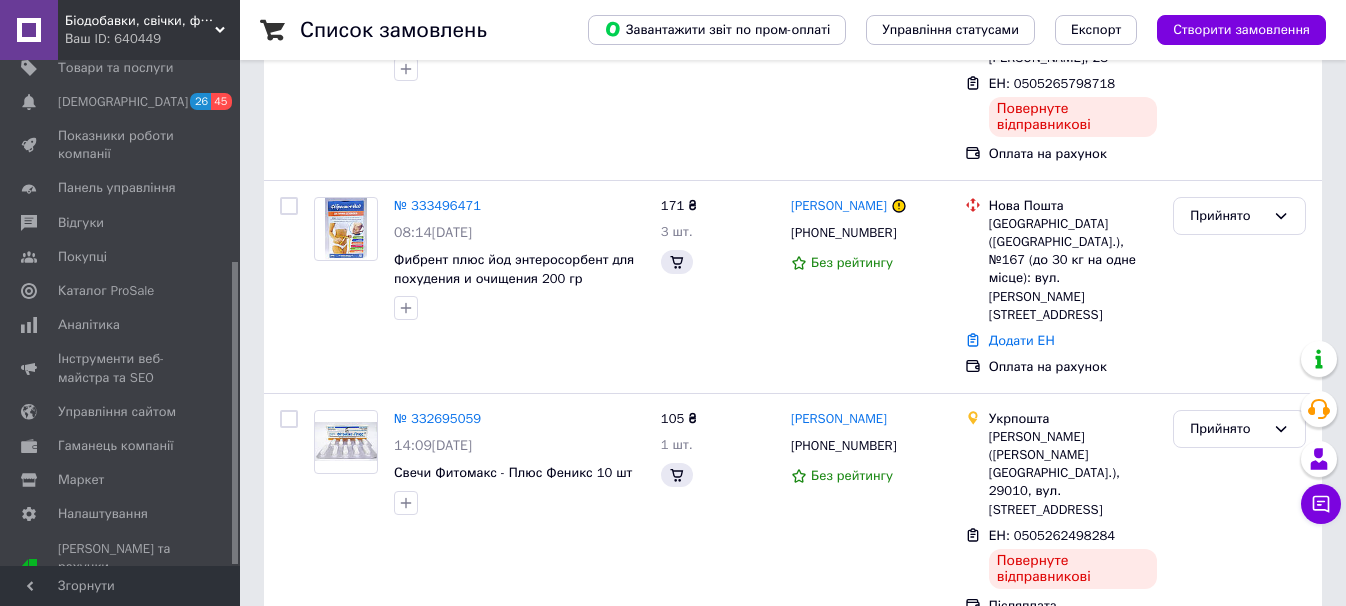 scroll, scrollTop: 0, scrollLeft: 0, axis: both 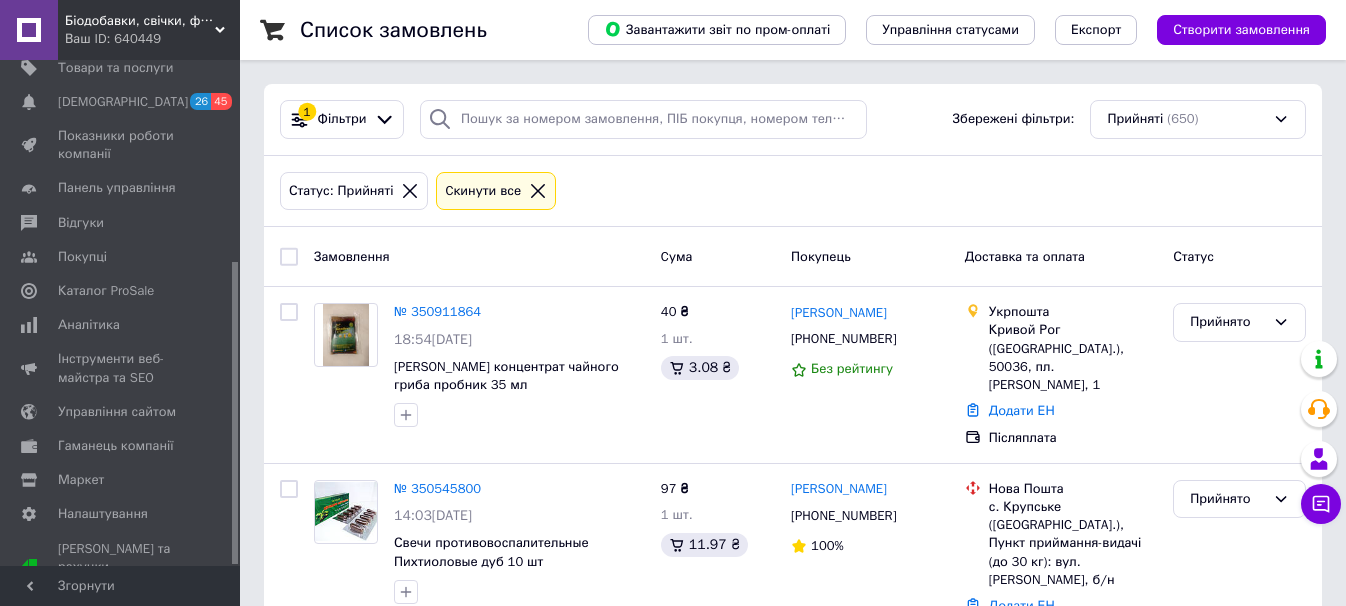 click on "Список замовлень   Завантажити звіт по пром-оплаті Управління статусами Експорт Створити замовлення 1 Фільтри Збережені фільтри: Прийняті (650) Статус: Прийняті Cкинути все Замовлення Cума Покупець Доставка та оплата Статус № 350911864 18:54[DATE] Комбуча Классик концентрат чайного гриба пробник 35 мл 40 ₴ 1 шт. 3.08 ₴ [PERSON_NAME] [PHONE_NUMBER] Без рейтингу Укрпошта Кривой Рог ([GEOGRAPHIC_DATA].), 50036, пл. [PERSON_NAME], 1 Додати ЕН Післяплата Прийнято № 350545800 14:03[DATE] Свечи противовоспалительные Пихтиоловые дуб 10 шт 97 ₴ 1 шт. 11.97 ₴ [PERSON_NAME] [PHONE_NUMBER]" at bounding box center [793, 2151] 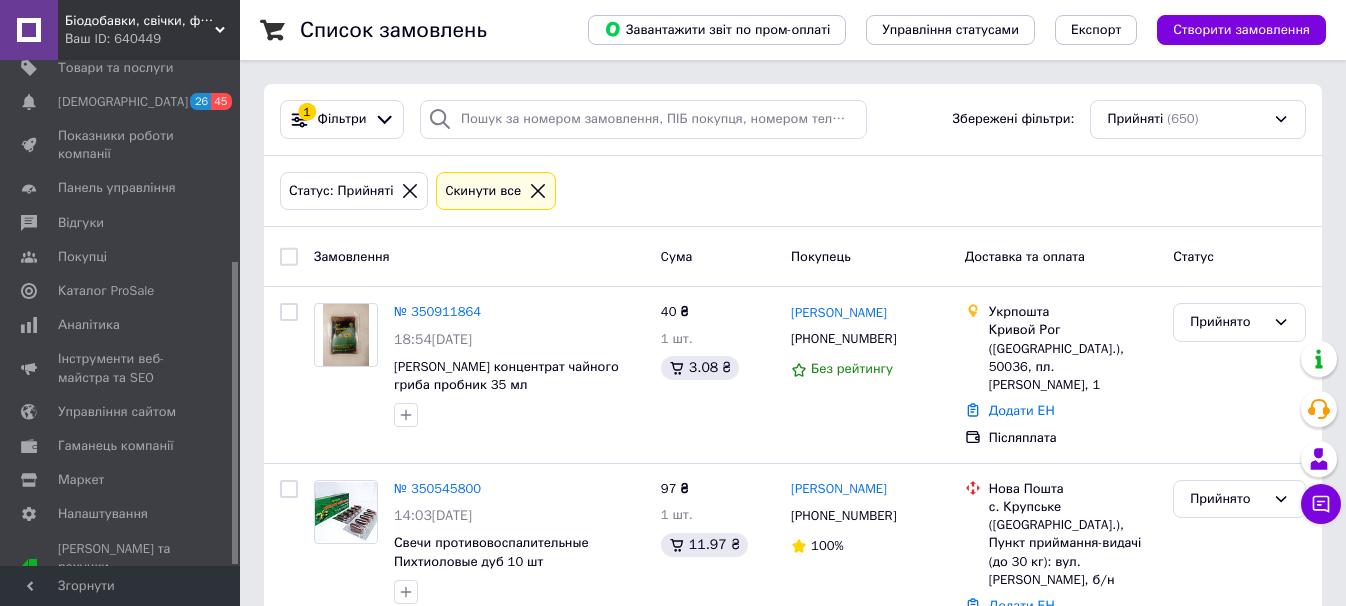 click on "Список замовлень   Завантажити звіт по пром-оплаті Управління статусами Експорт Створити замовлення 1 Фільтри Збережені фільтри: Прийняті (650) Статус: Прийняті Cкинути все Замовлення Cума Покупець Доставка та оплата Статус № 350911864 18:54[DATE] Комбуча Классик концентрат чайного гриба пробник 35 мл 40 ₴ 1 шт. 3.08 ₴ [PERSON_NAME] [PHONE_NUMBER] Без рейтингу Укрпошта Кривой Рог ([GEOGRAPHIC_DATA].), 50036, пл. [PERSON_NAME], 1 Додати ЕН Післяплата Прийнято № 350545800 14:03[DATE] Свечи противовоспалительные Пихтиоловые дуб 10 шт 97 ₴ 1 шт. 11.97 ₴ [PERSON_NAME] [PHONE_NUMBER]" at bounding box center (793, 2151) 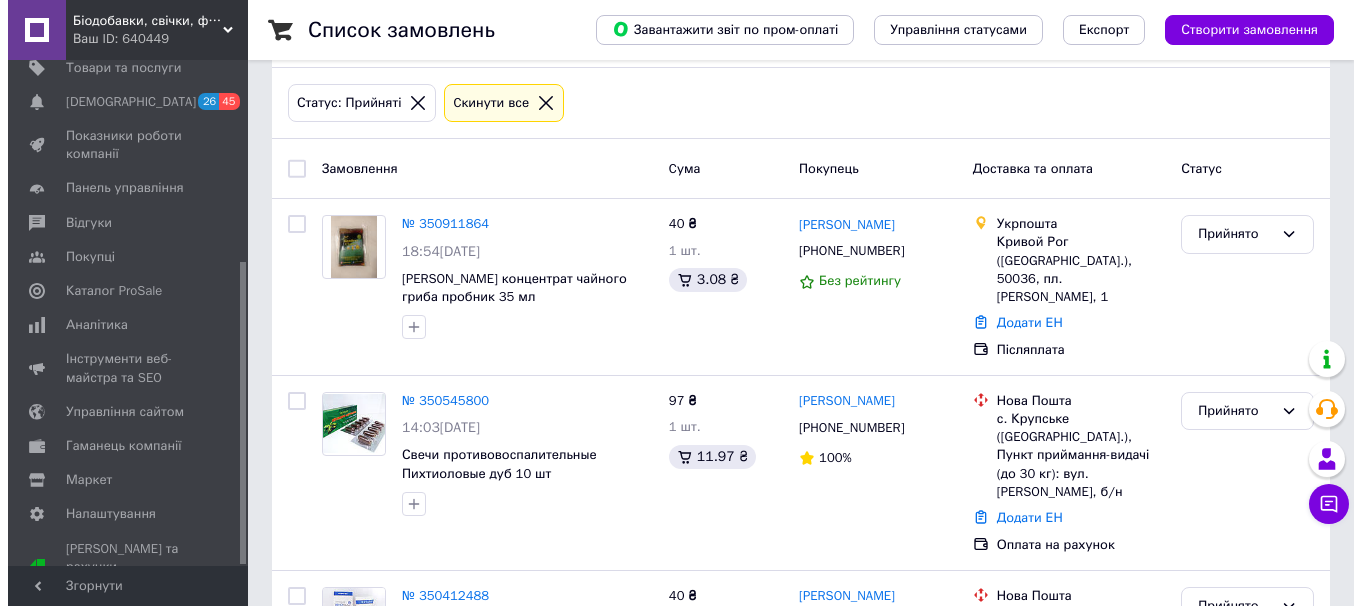 scroll, scrollTop: 0, scrollLeft: 0, axis: both 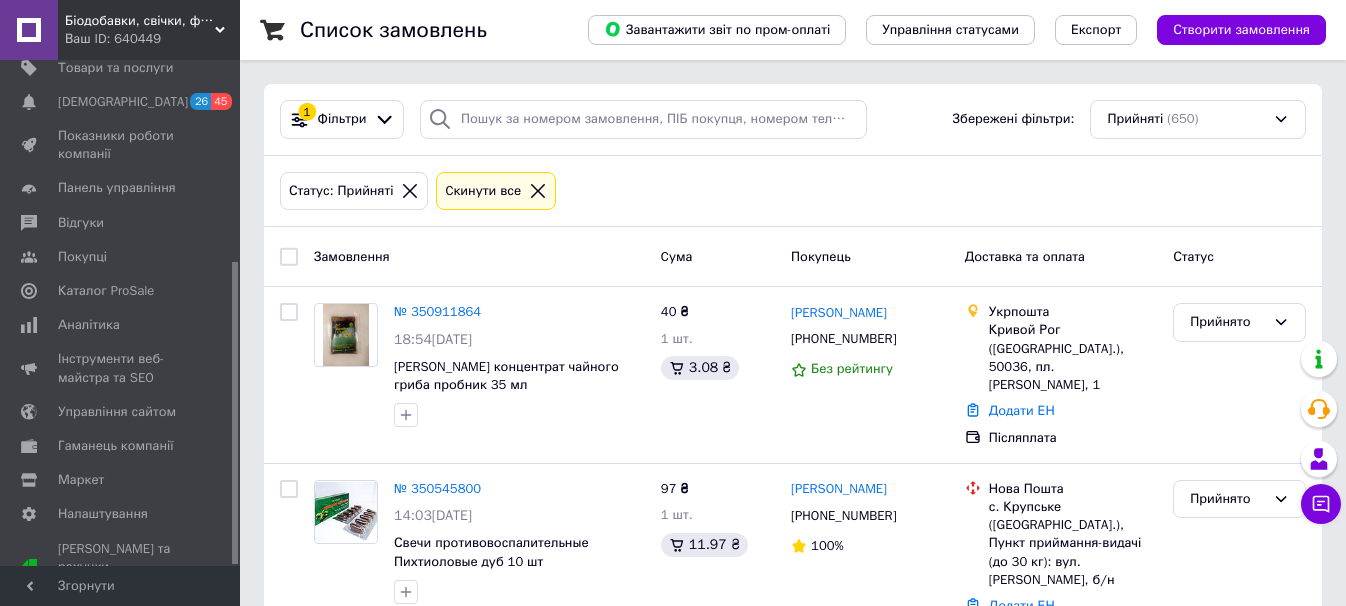 click 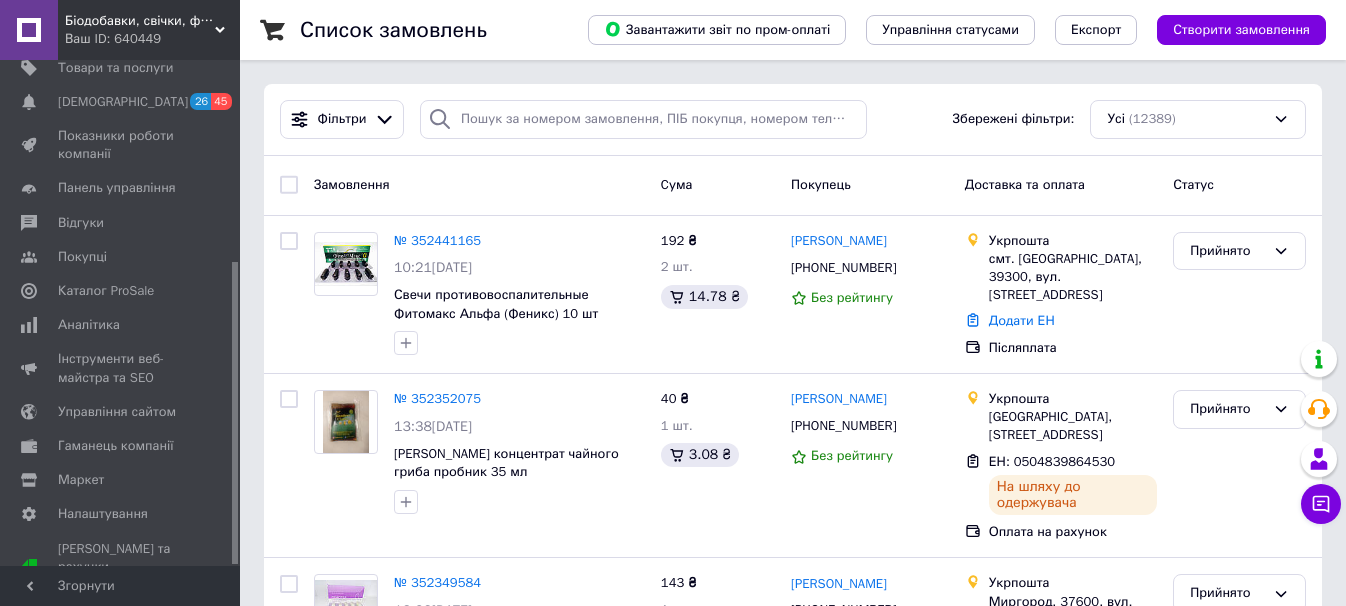 click on "Список замовлень   Завантажити звіт по пром-оплаті Управління статусами Експорт Створити замовлення Фільтри Збережені фільтри: Усі (12389) Замовлення Cума Покупець Доставка та оплата Статус № 352441165 10:21[DATE] Свечи противовоспалительные Фитомакс Альфа (Феникс) 10 шт 192 ₴ 2 шт. 14.78 ₴ [PERSON_NAME] [PHONE_NUMBER] Без рейтингу Укрпошта смт. [GEOGRAPHIC_DATA], 39300, вул. [STREET_ADDRESS] Додати ЕН Післяплата Прийнято № 352352075 13:38[DATE] Комбуча Классик концентрат чайного гриба пробник 35 мл 40 ₴ 1 шт. 3.08 ₴ [PERSON_NAME] [PHONE_NUMBER] Без рейтингу Укрпошта [GEOGRAPHIC_DATA], [STREET_ADDRESS] № 352349584" at bounding box center (793, 2122) 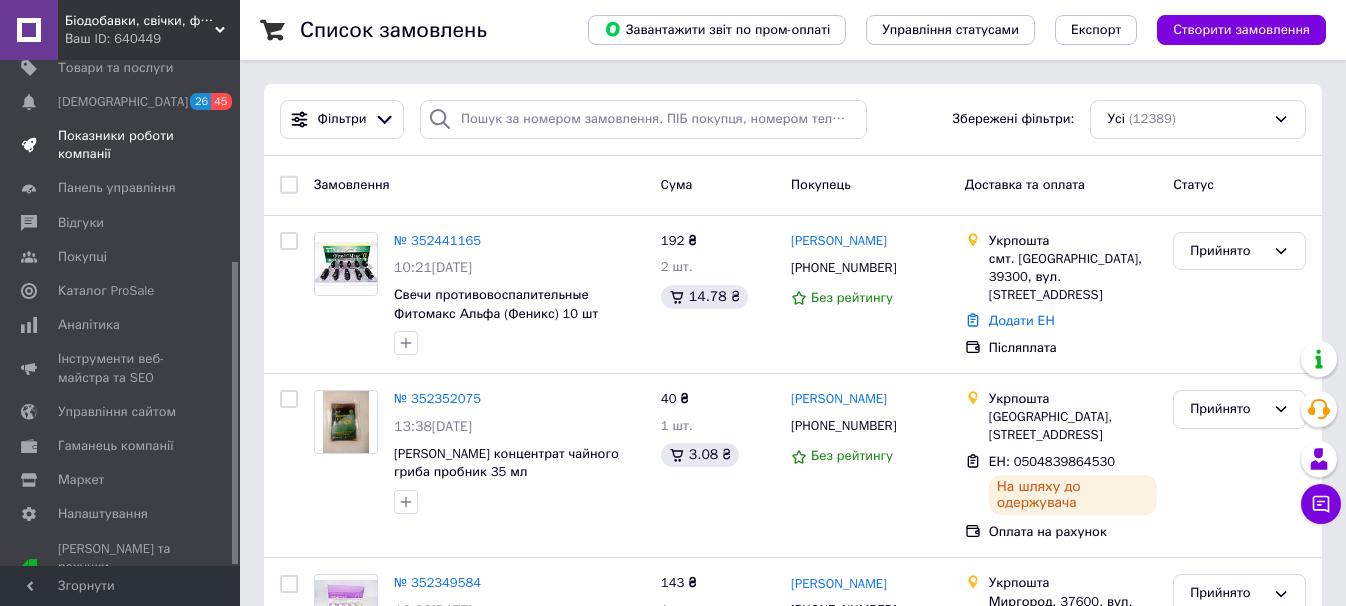 click at bounding box center (212, 145) 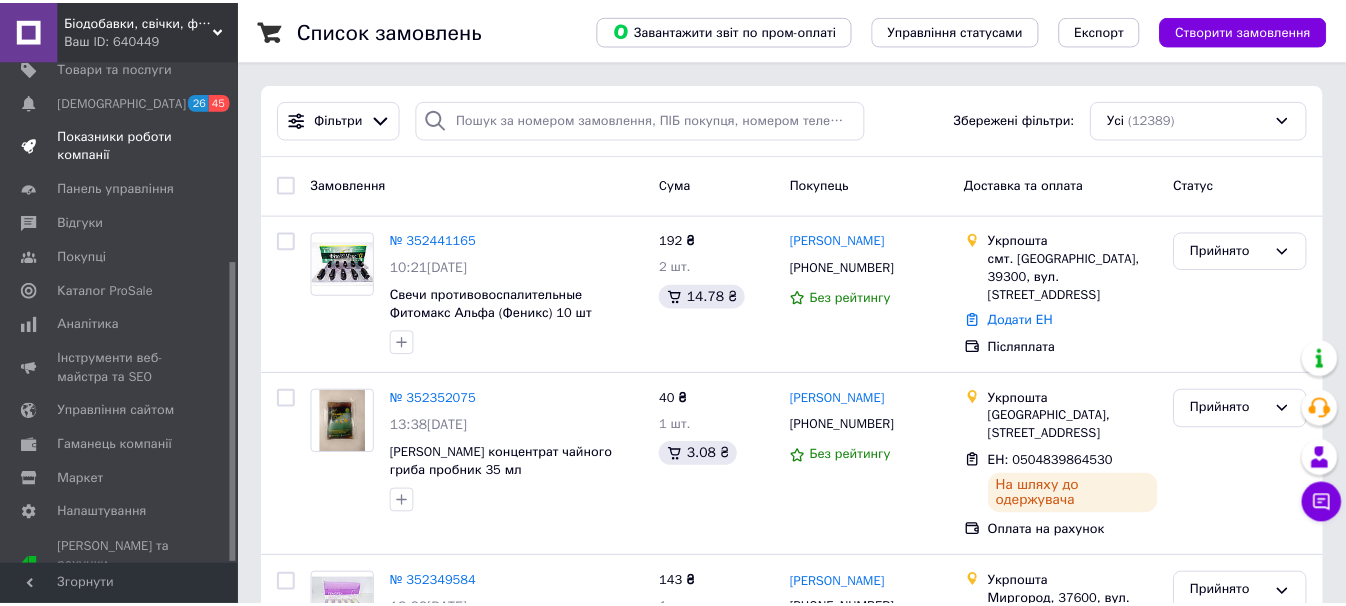 scroll, scrollTop: 135, scrollLeft: 0, axis: vertical 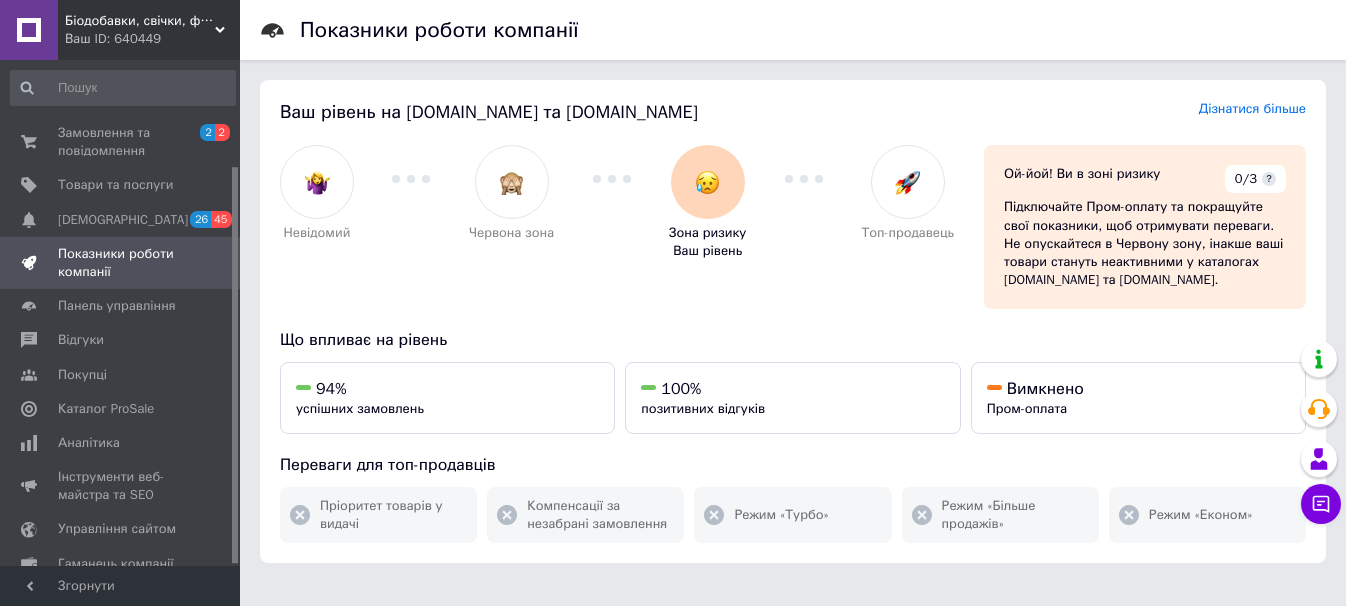 click at bounding box center [235, 313] 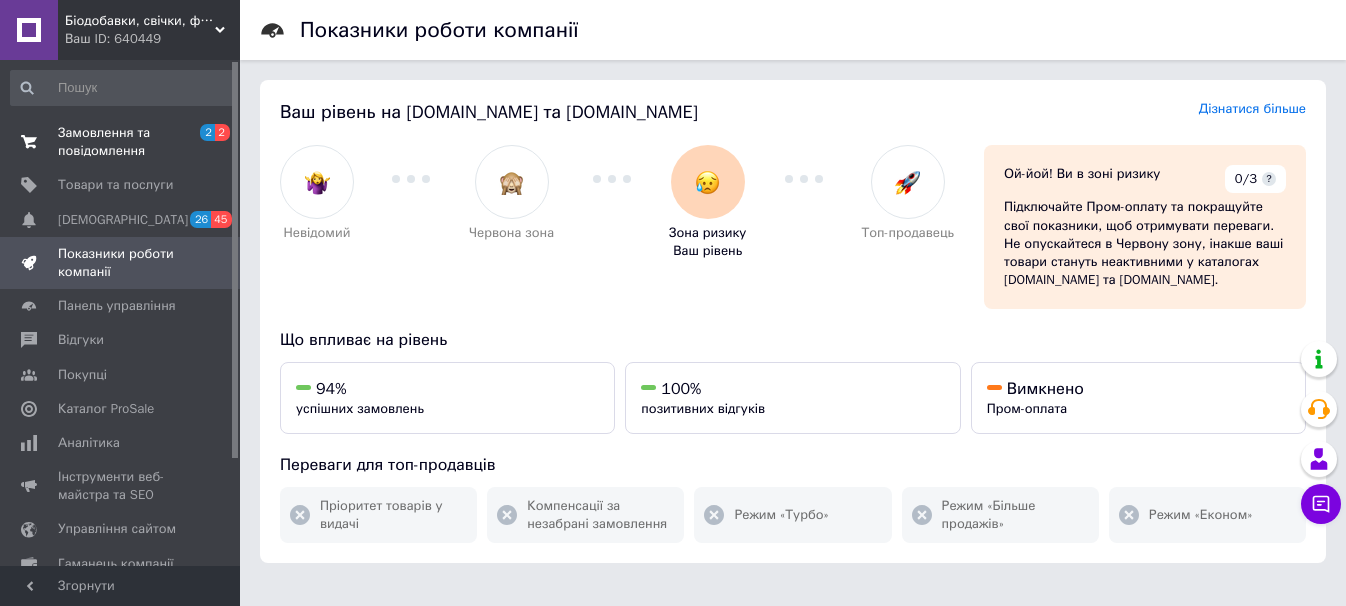 click on "Замовлення та повідомлення" at bounding box center (121, 142) 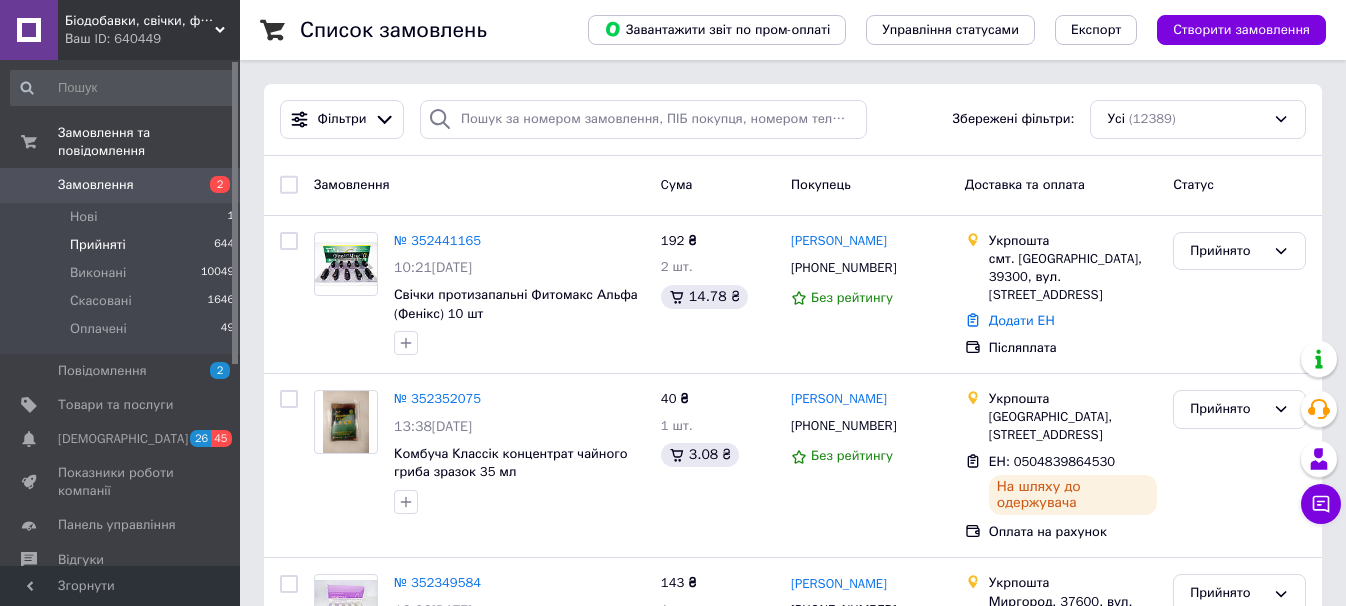 click on "Прийняті" at bounding box center (98, 245) 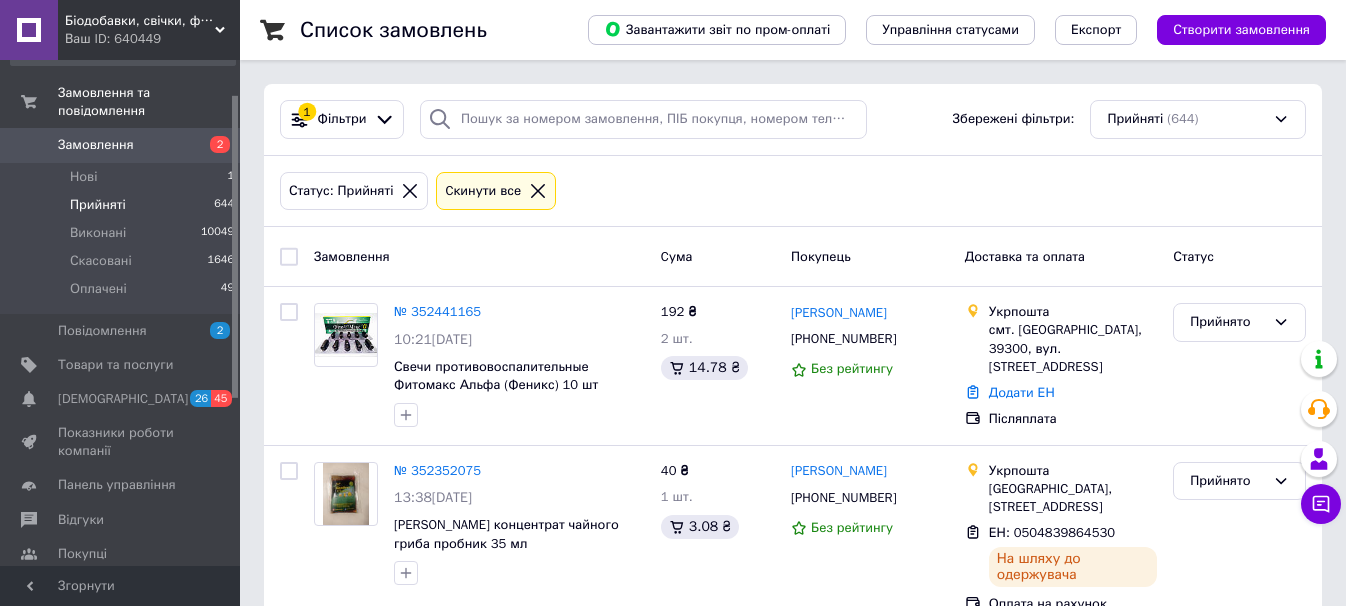 scroll, scrollTop: 303, scrollLeft: 0, axis: vertical 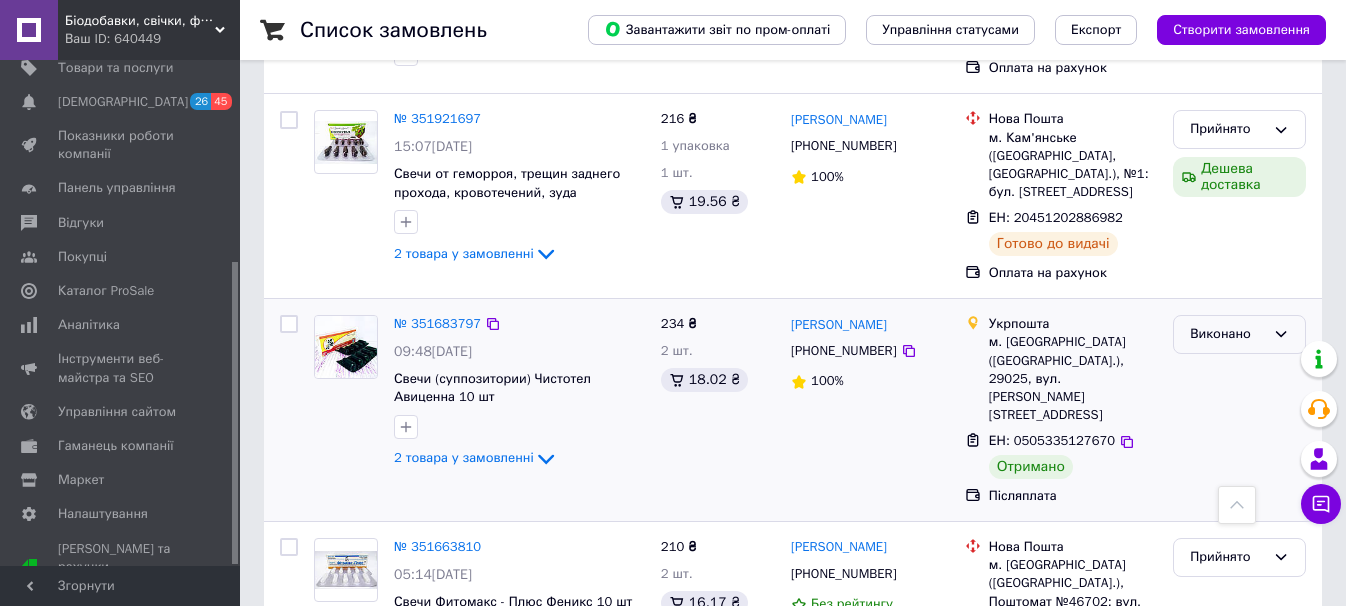 click on "Виконано" at bounding box center [1227, 334] 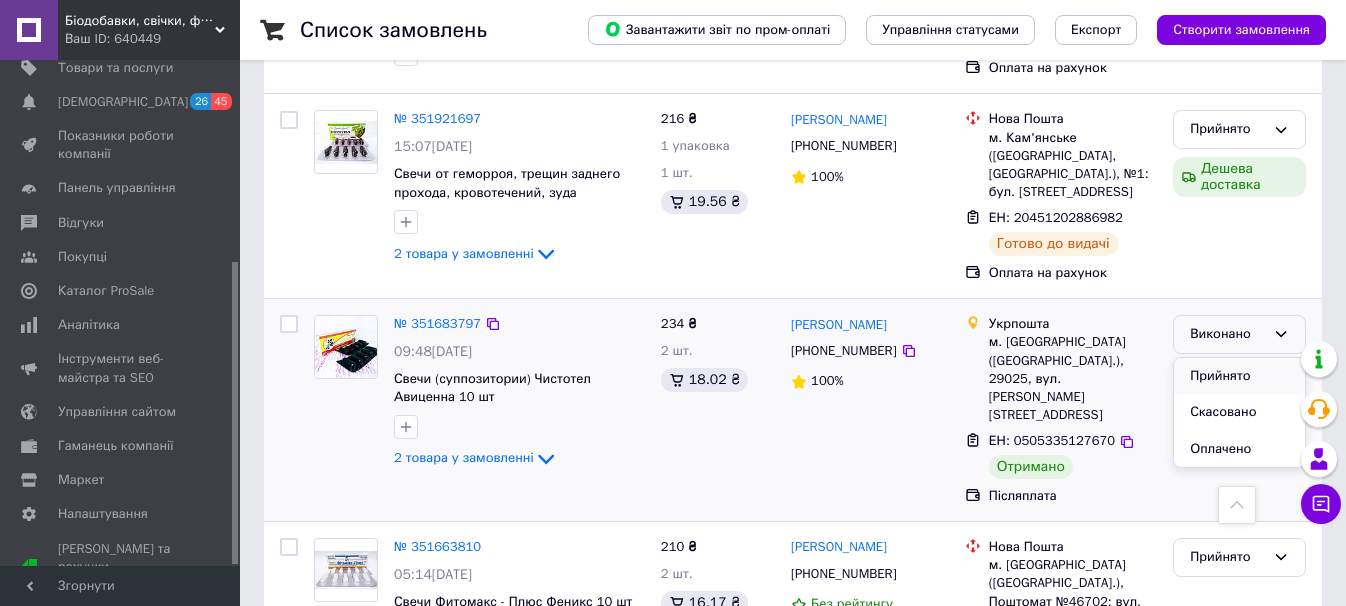click on "Прийнято" at bounding box center (1239, 376) 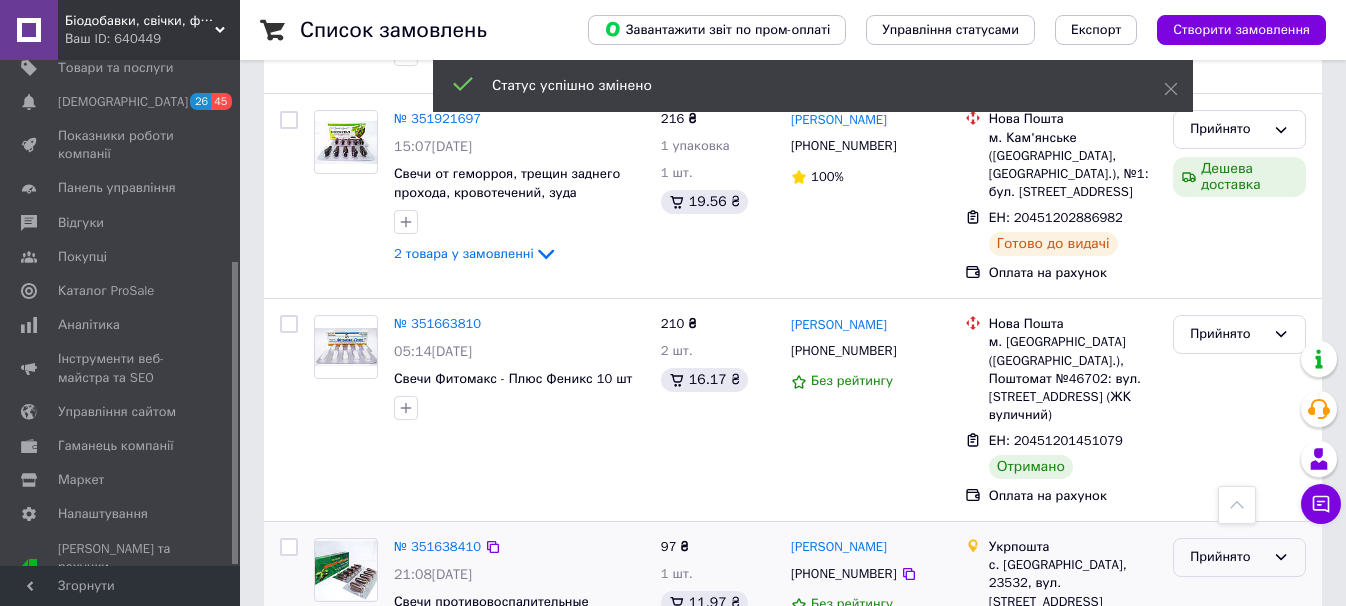 click on "Прийнято" at bounding box center (1239, 557) 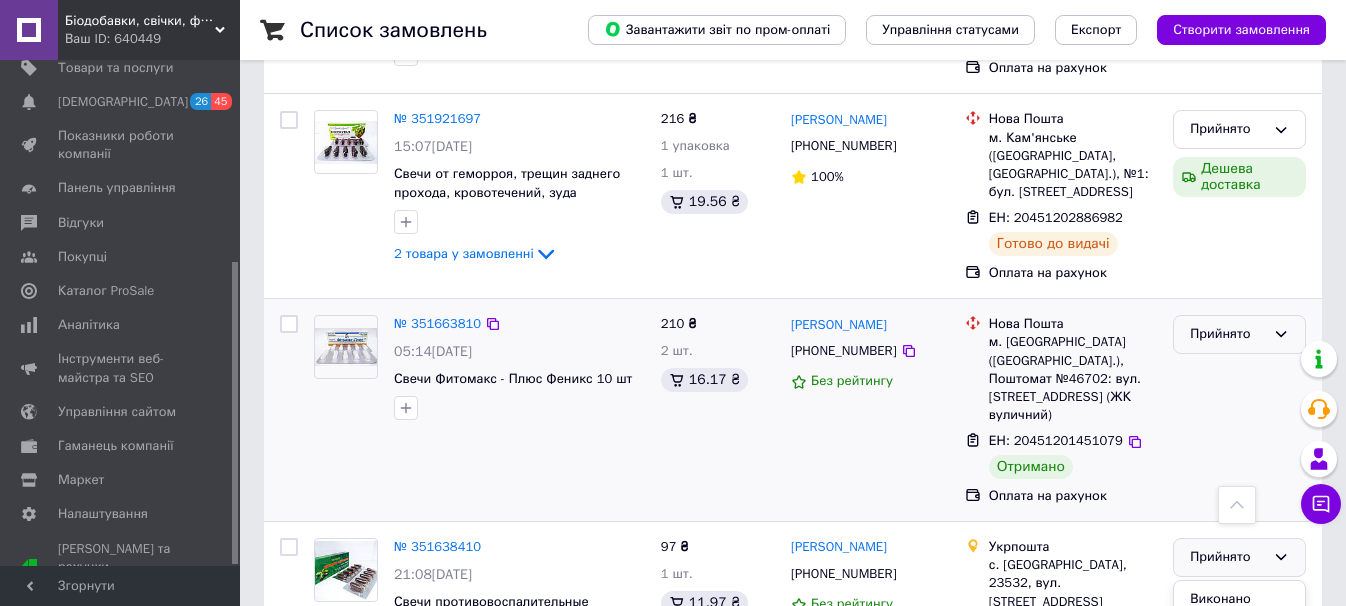 click on "Прийнято" at bounding box center (1227, 334) 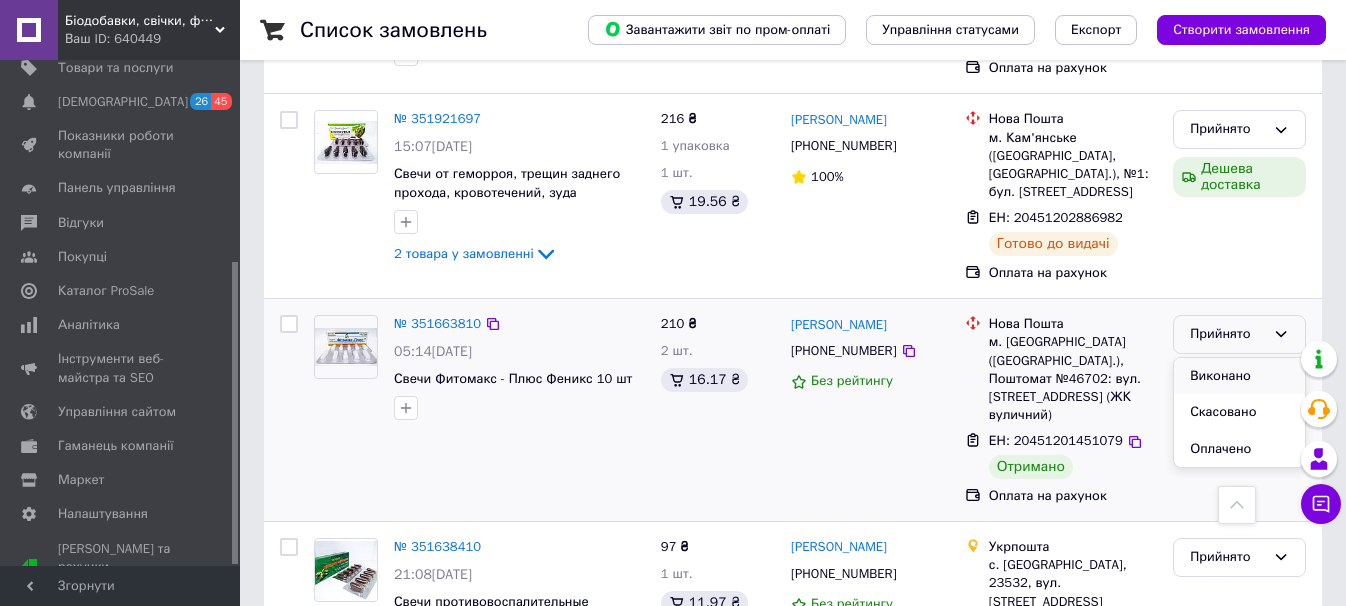 click on "Виконано" at bounding box center [1239, 376] 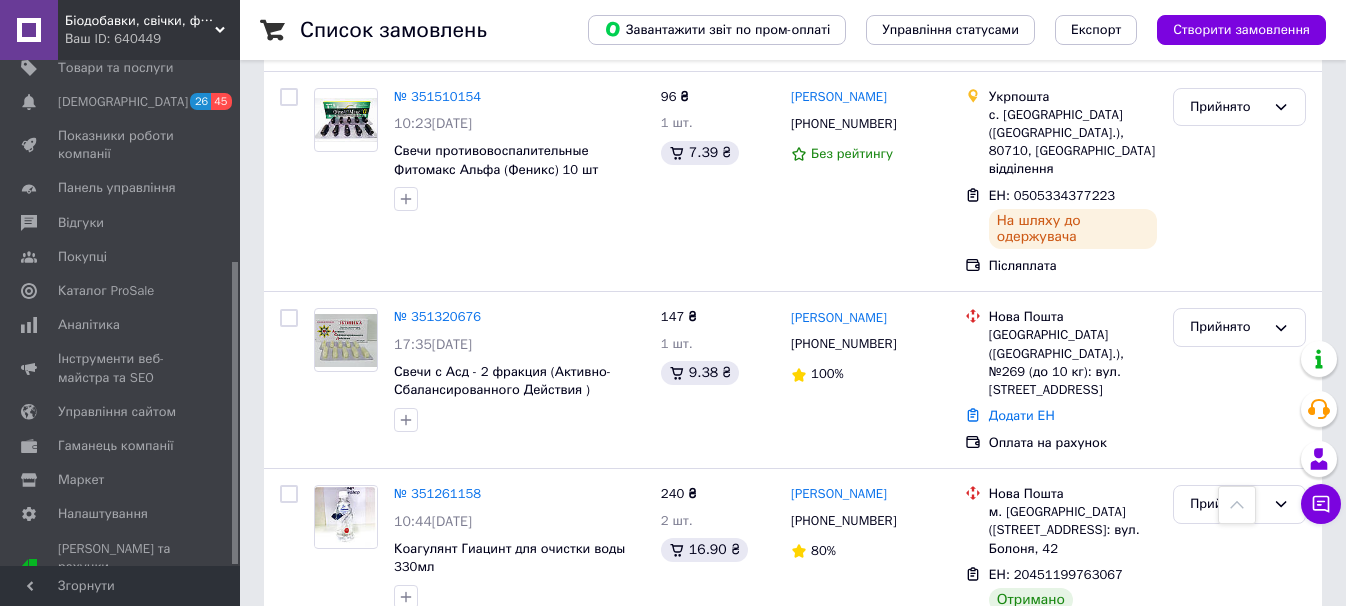 scroll, scrollTop: 3280, scrollLeft: 0, axis: vertical 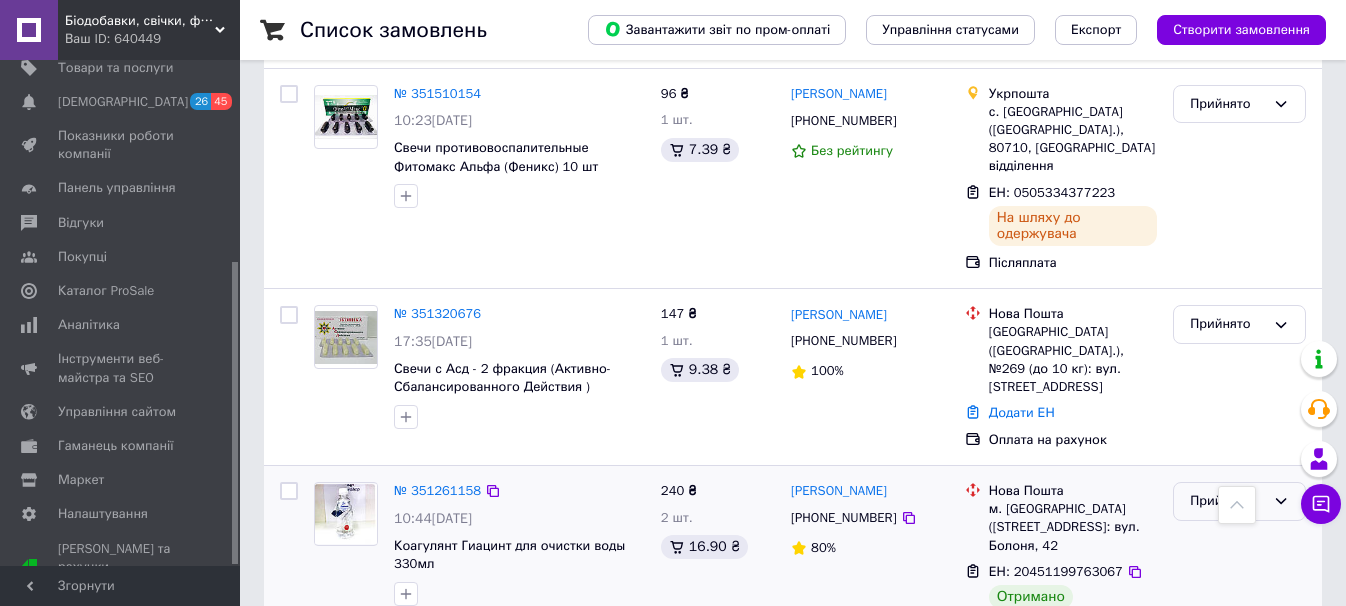 click on "Прийнято" at bounding box center (1227, 501) 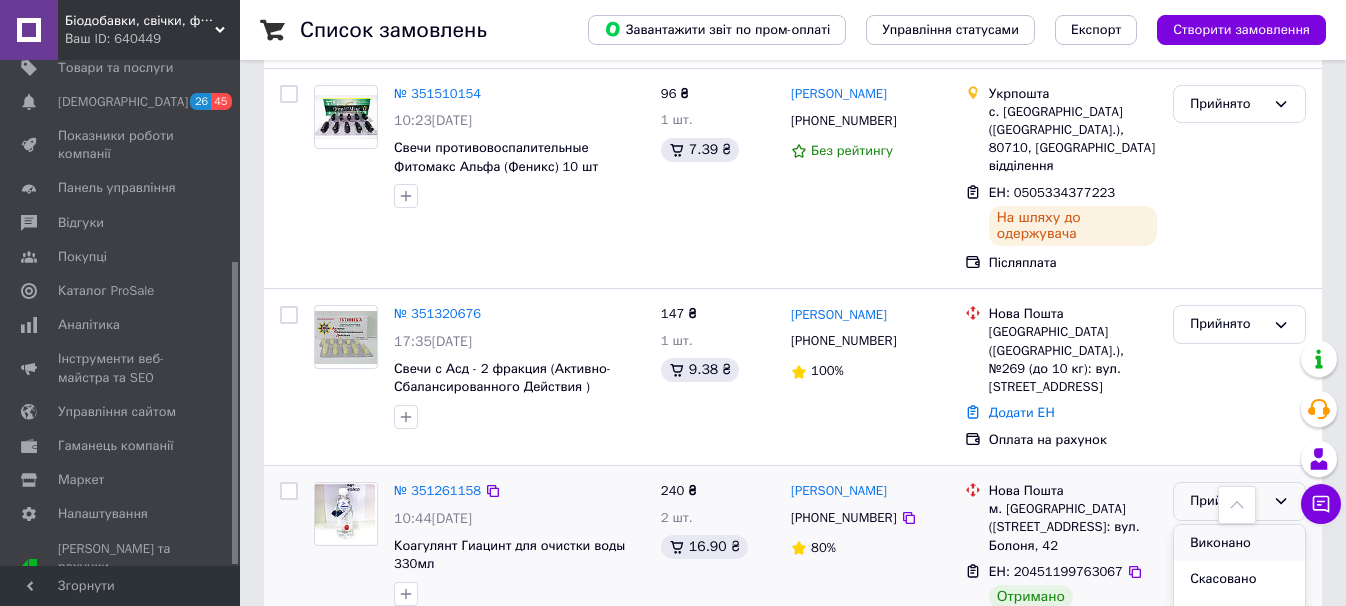 click on "Виконано" at bounding box center (1239, 543) 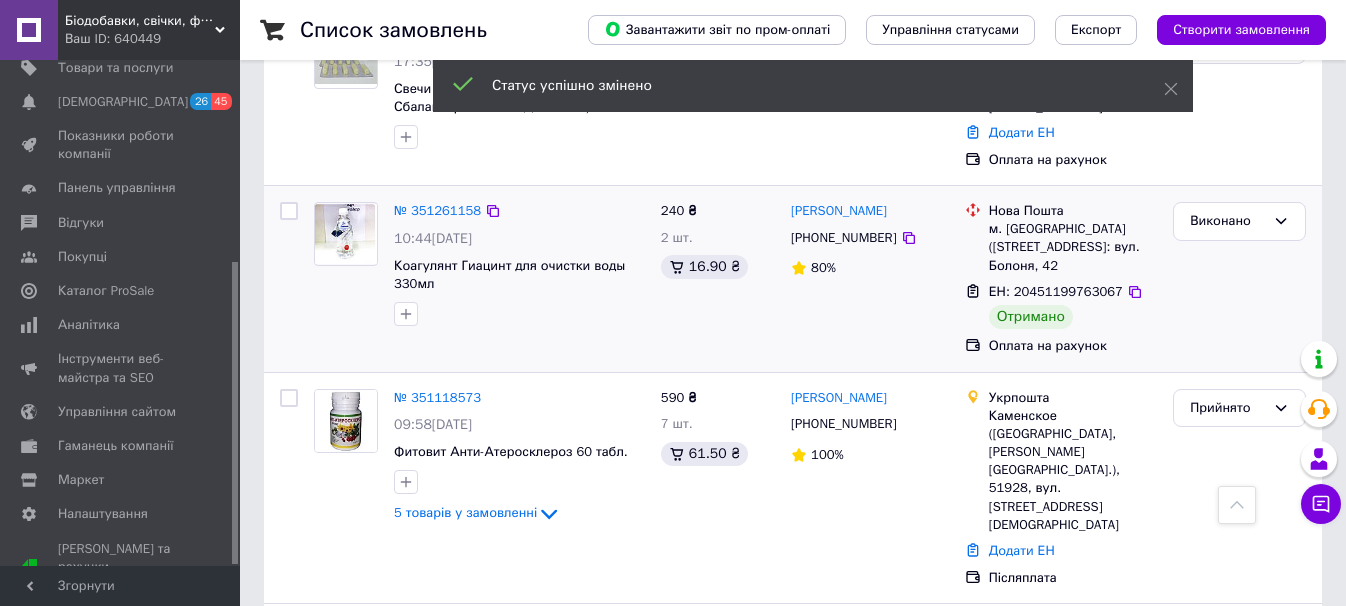 scroll, scrollTop: 3568, scrollLeft: 0, axis: vertical 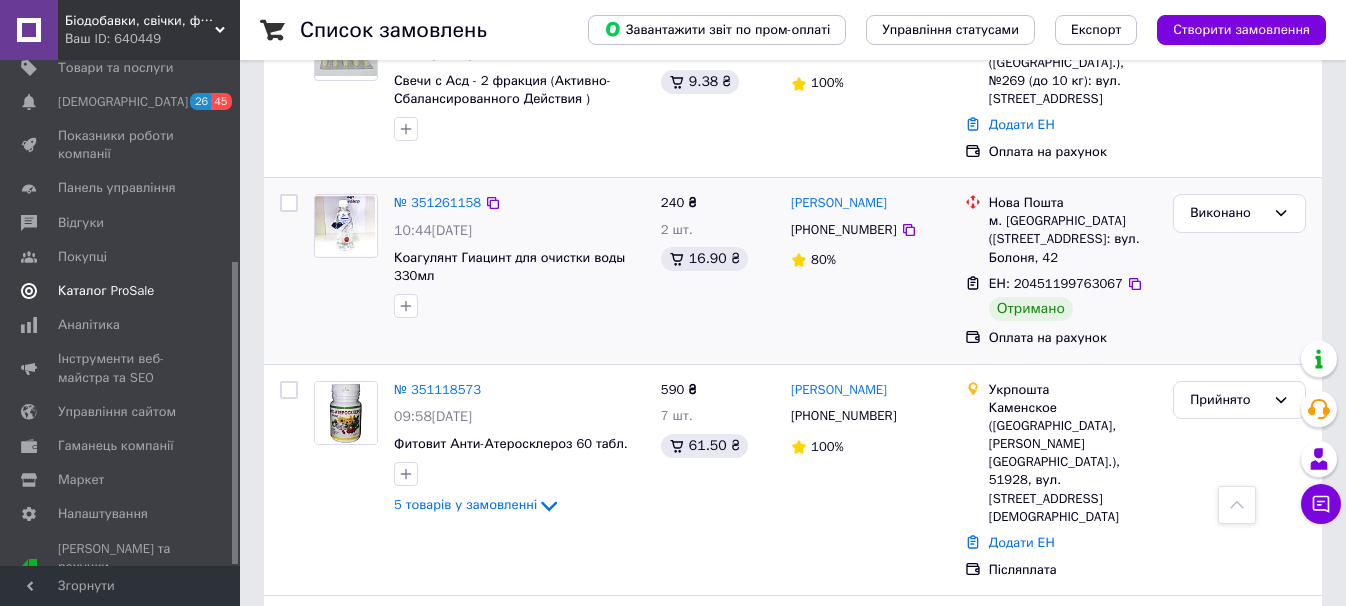 click on "Каталог ProSale" at bounding box center (106, 291) 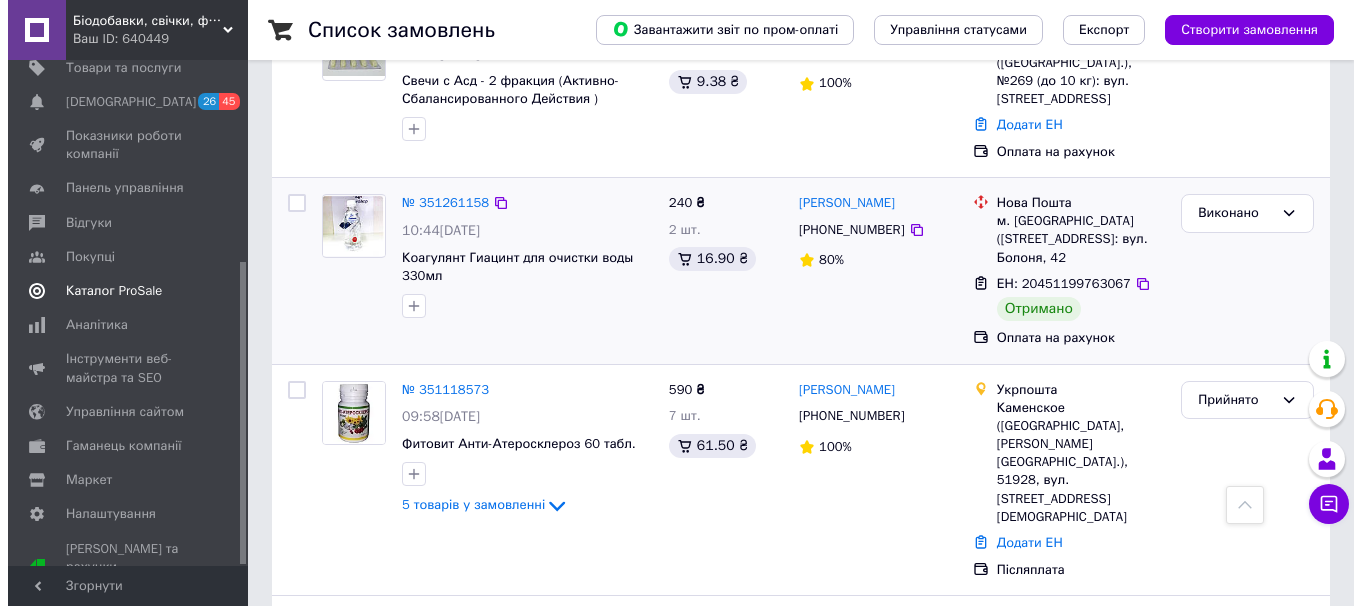 scroll, scrollTop: 0, scrollLeft: 0, axis: both 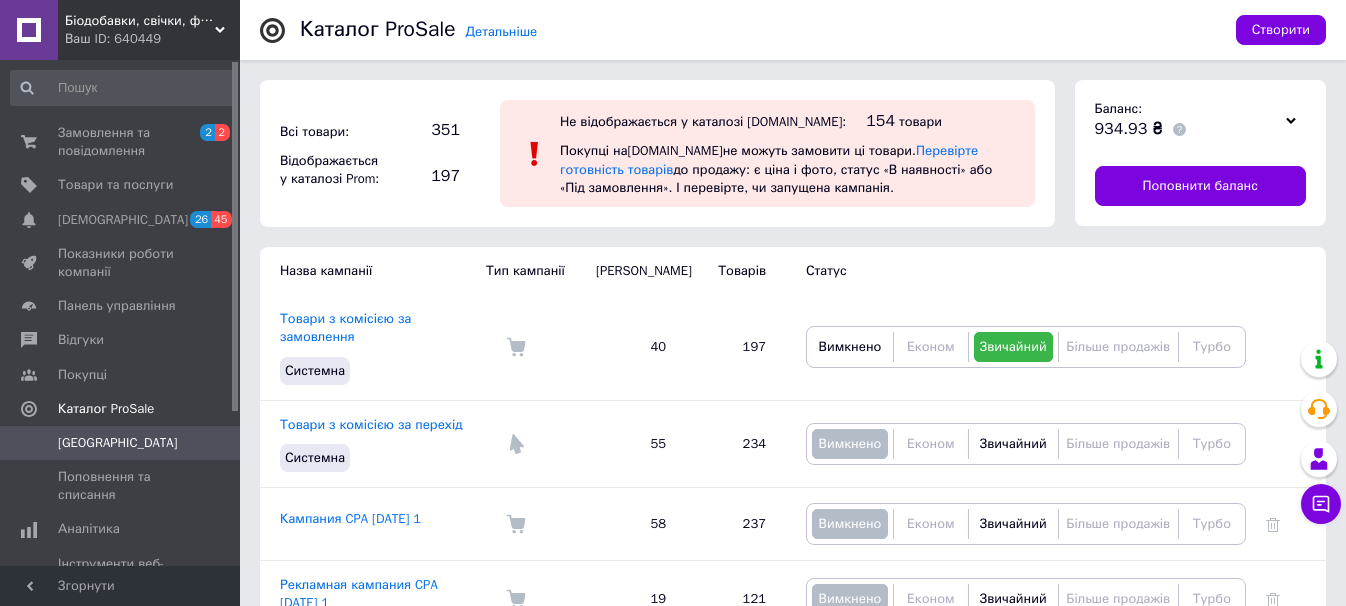 click at bounding box center (235, 313) 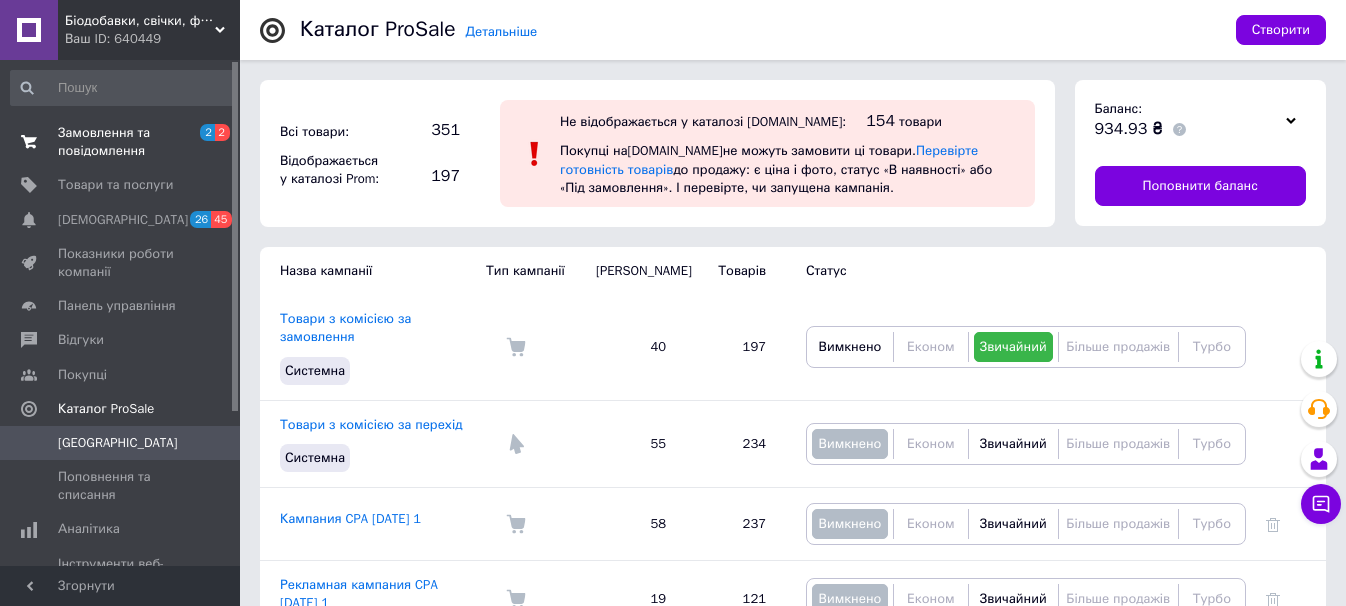 click on "Замовлення та повідомлення" at bounding box center [121, 142] 